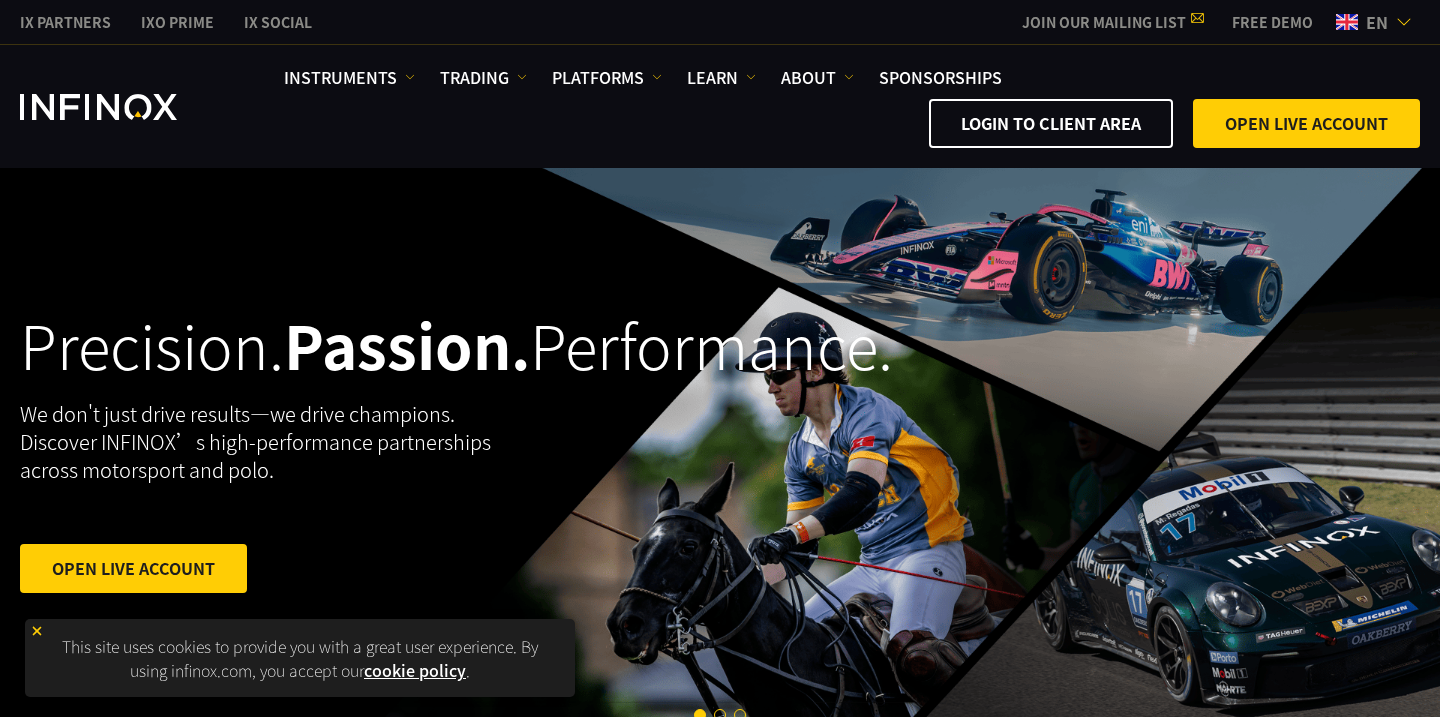 scroll, scrollTop: 0, scrollLeft: 0, axis: both 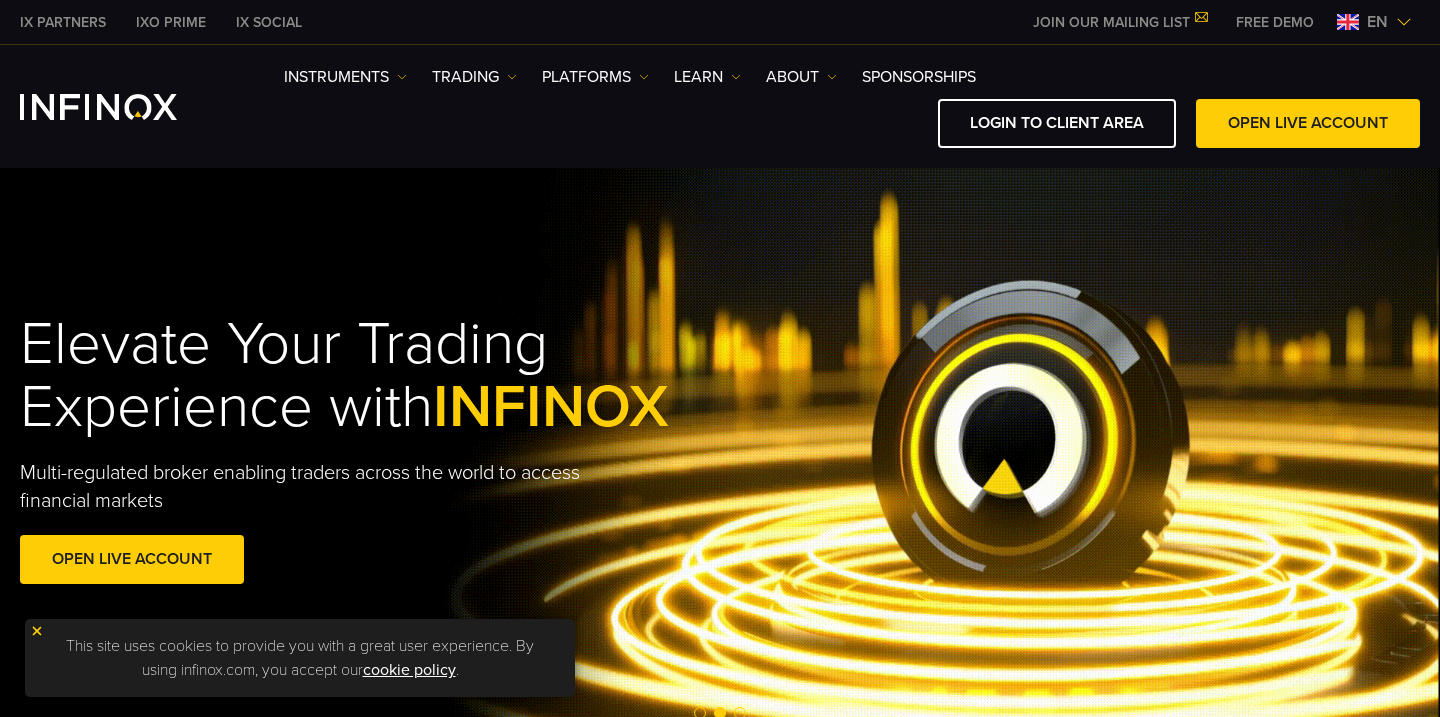 click at bounding box center (1404, 22) 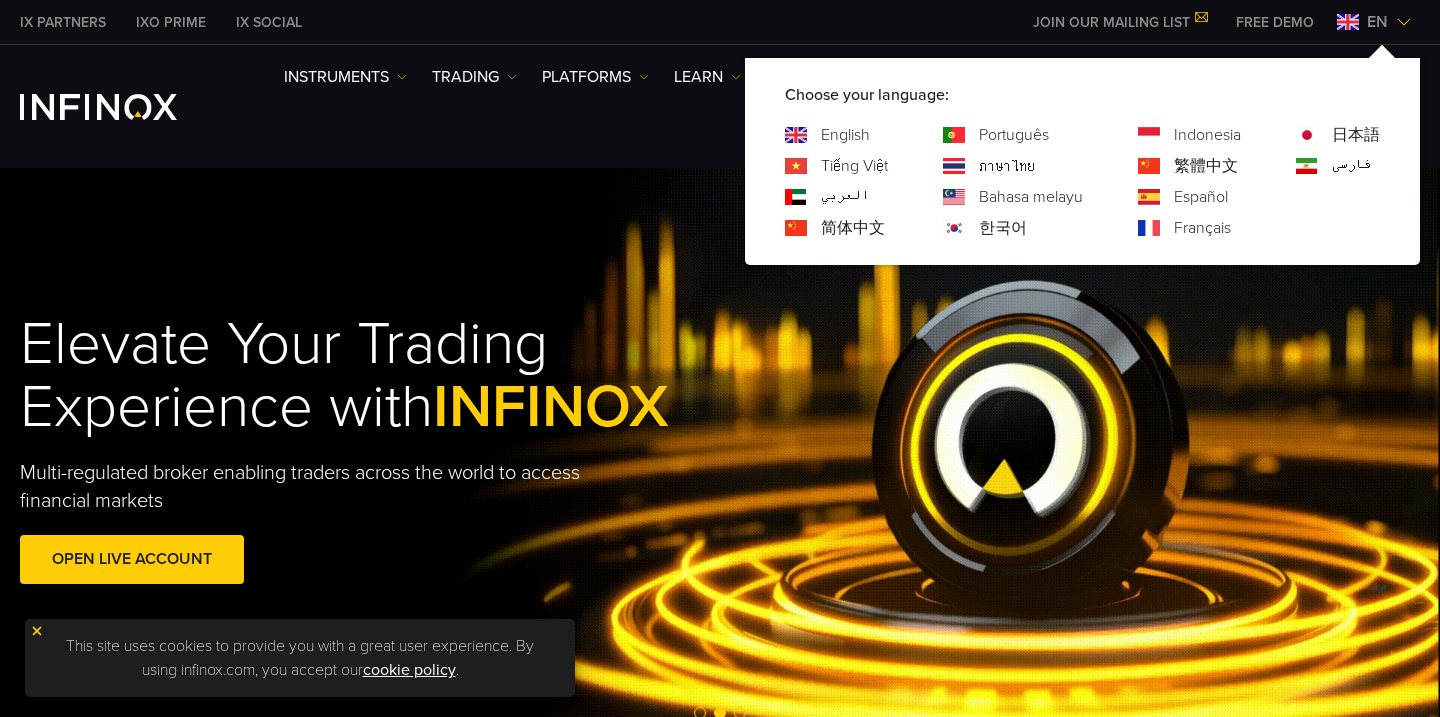 click on "繁體中文" at bounding box center [1206, 166] 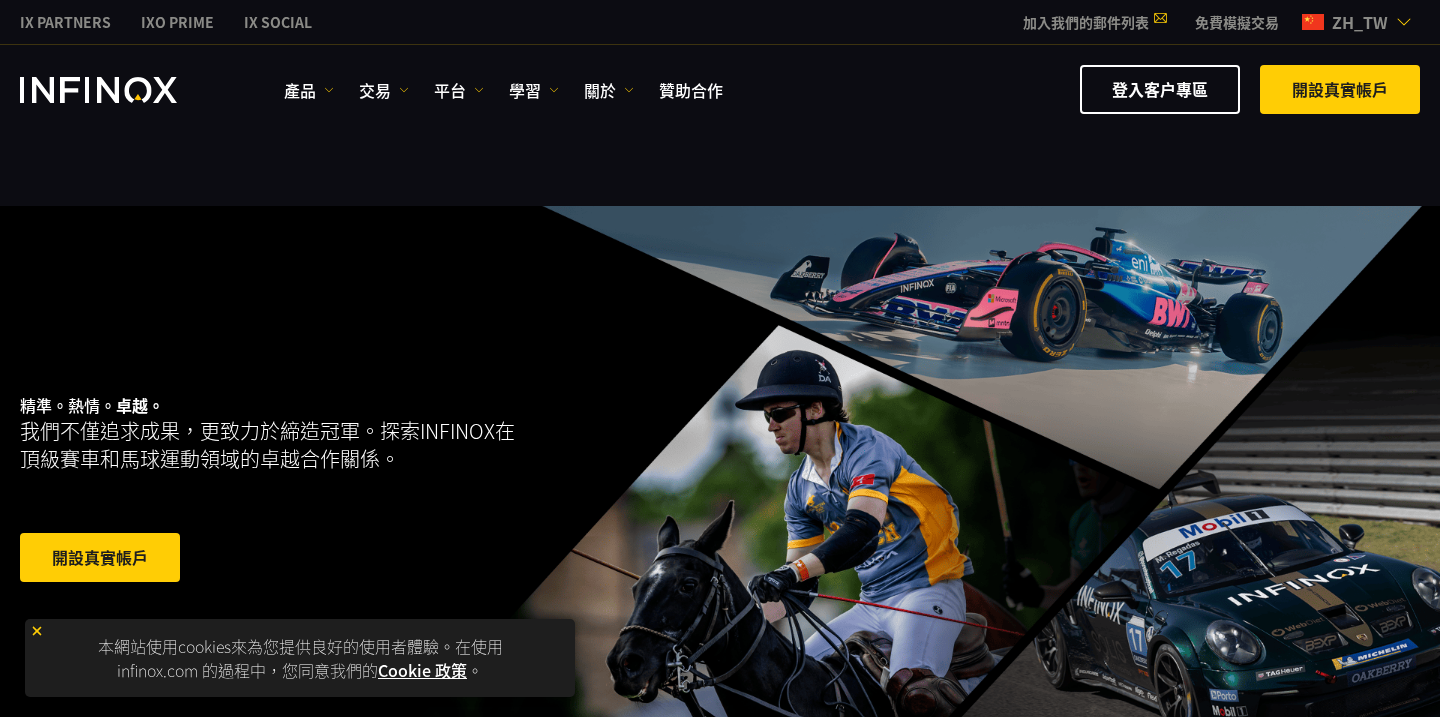 scroll, scrollTop: 0, scrollLeft: 0, axis: both 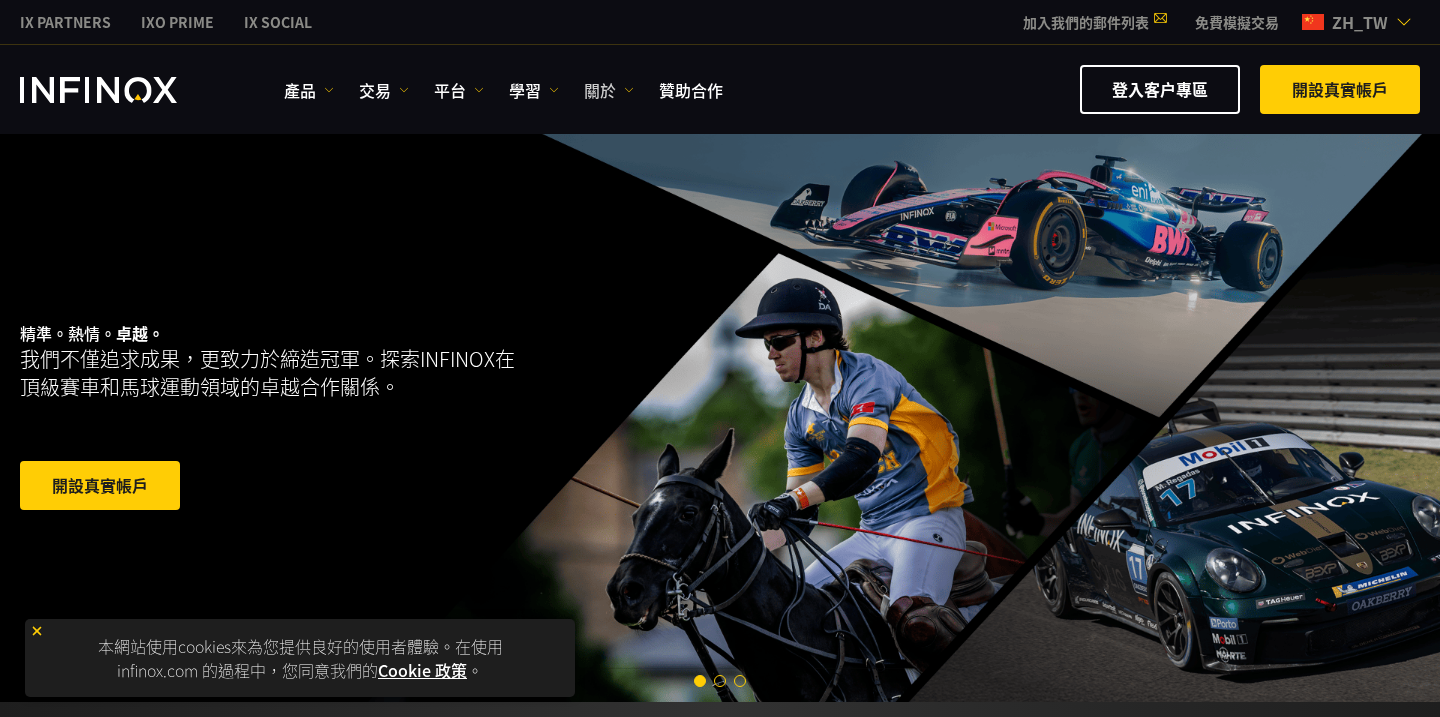 click on "關於" at bounding box center [609, 90] 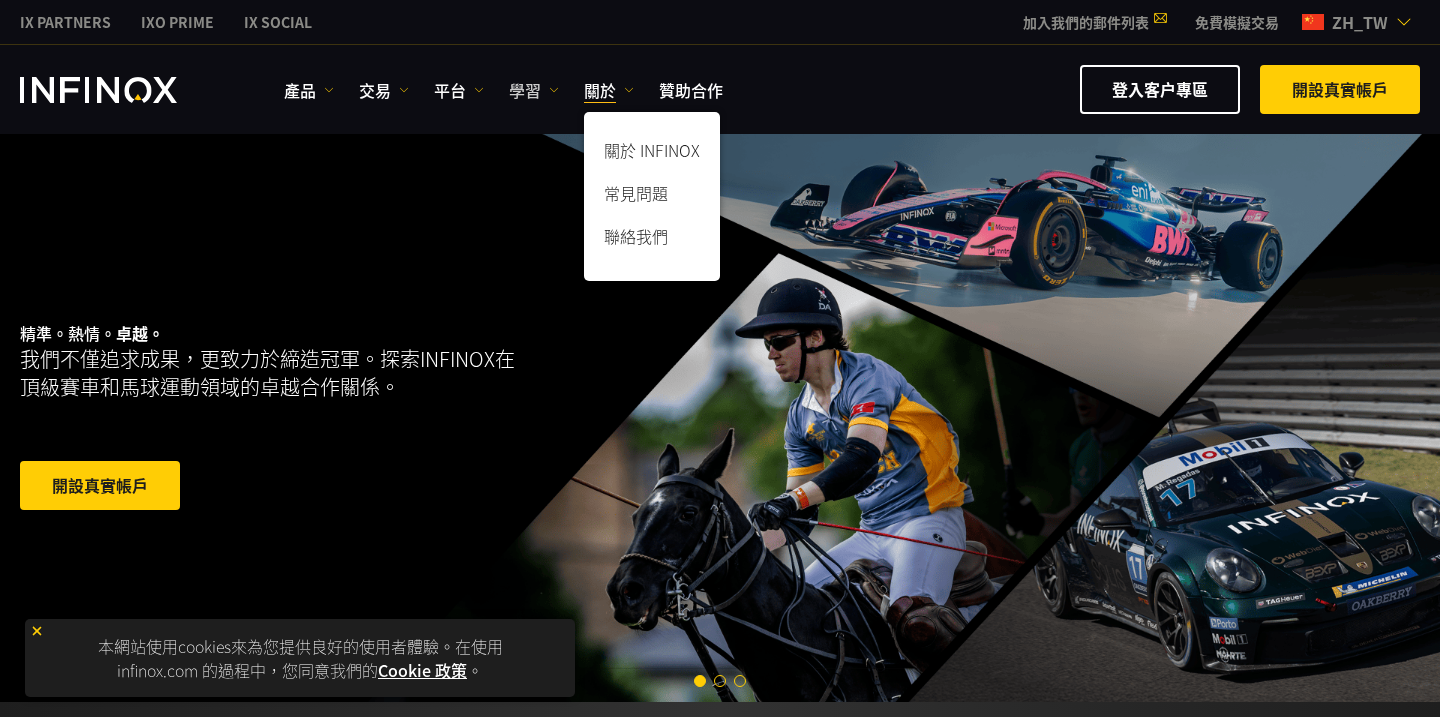 click on "學習" at bounding box center (534, 90) 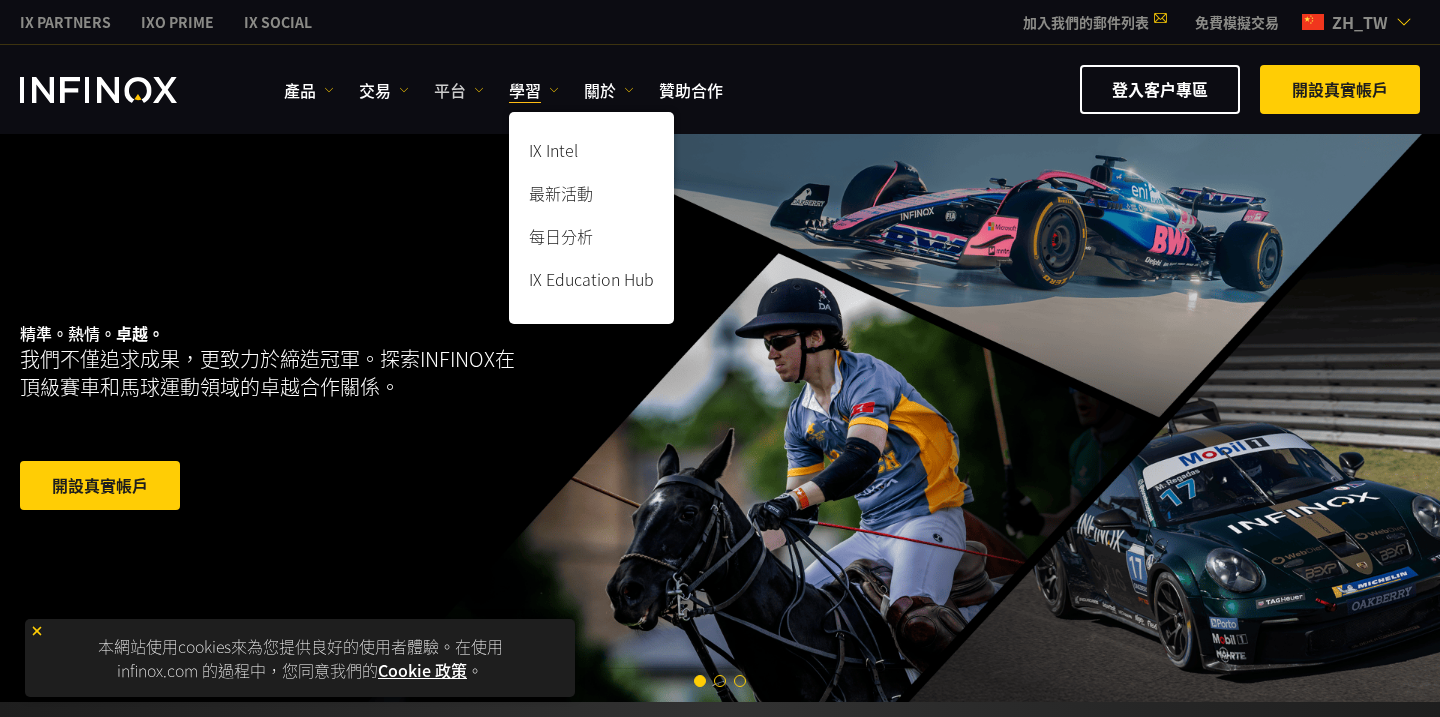 click on "平台" at bounding box center [459, 90] 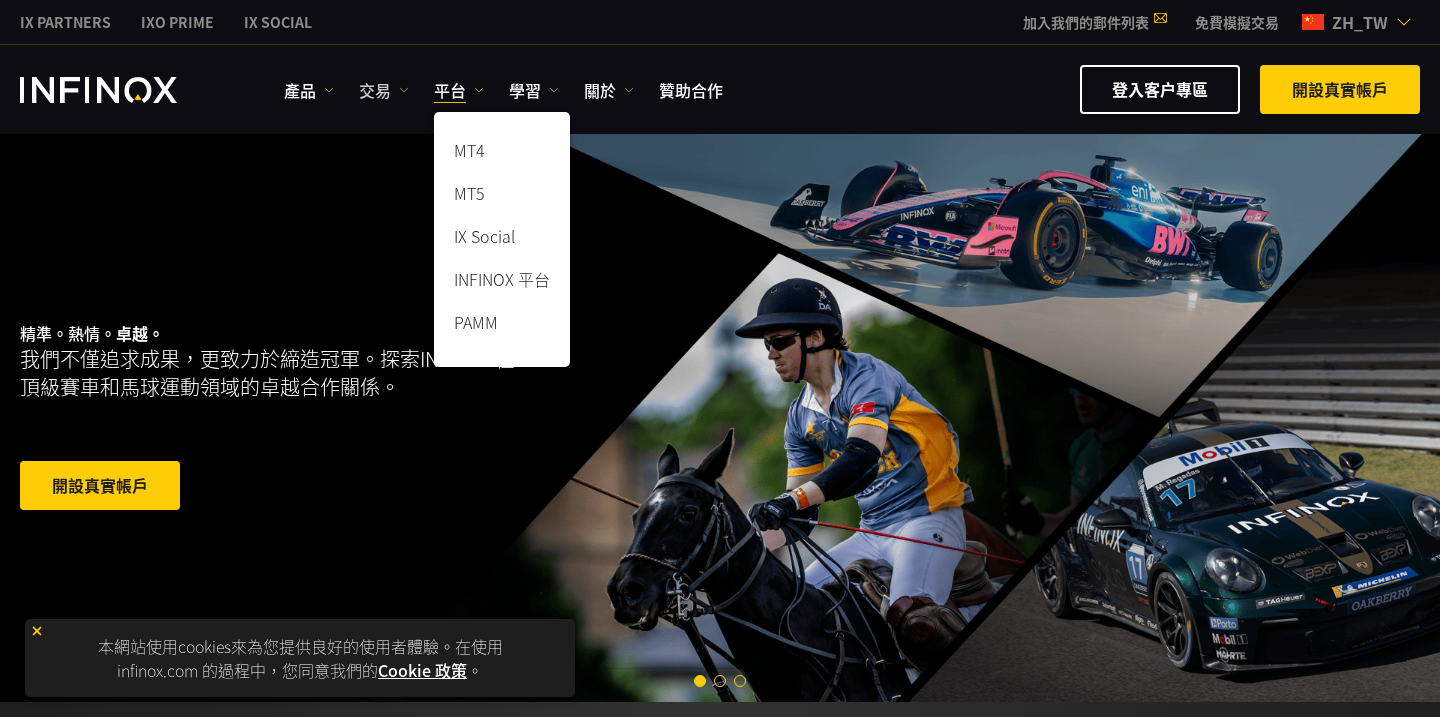 click on "交易" at bounding box center (384, 90) 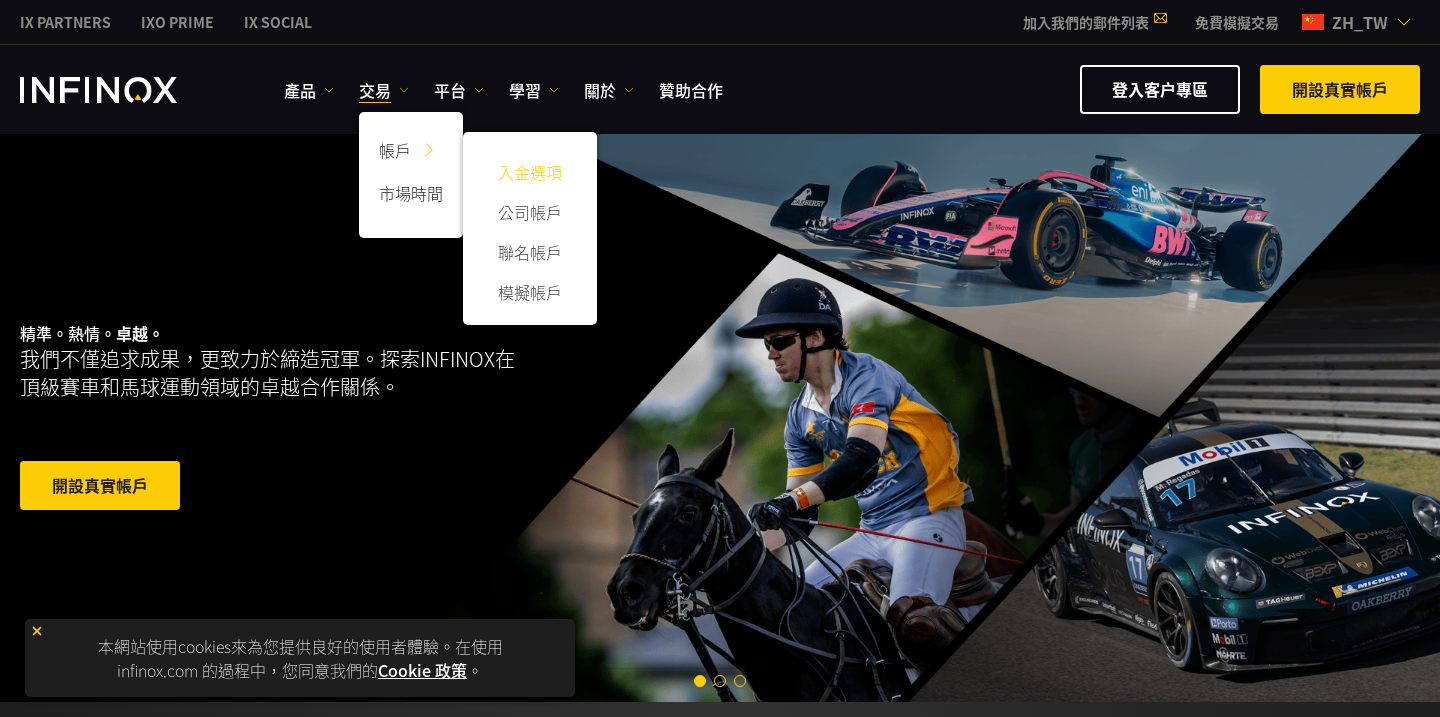 click on "入金選項" at bounding box center (530, 172) 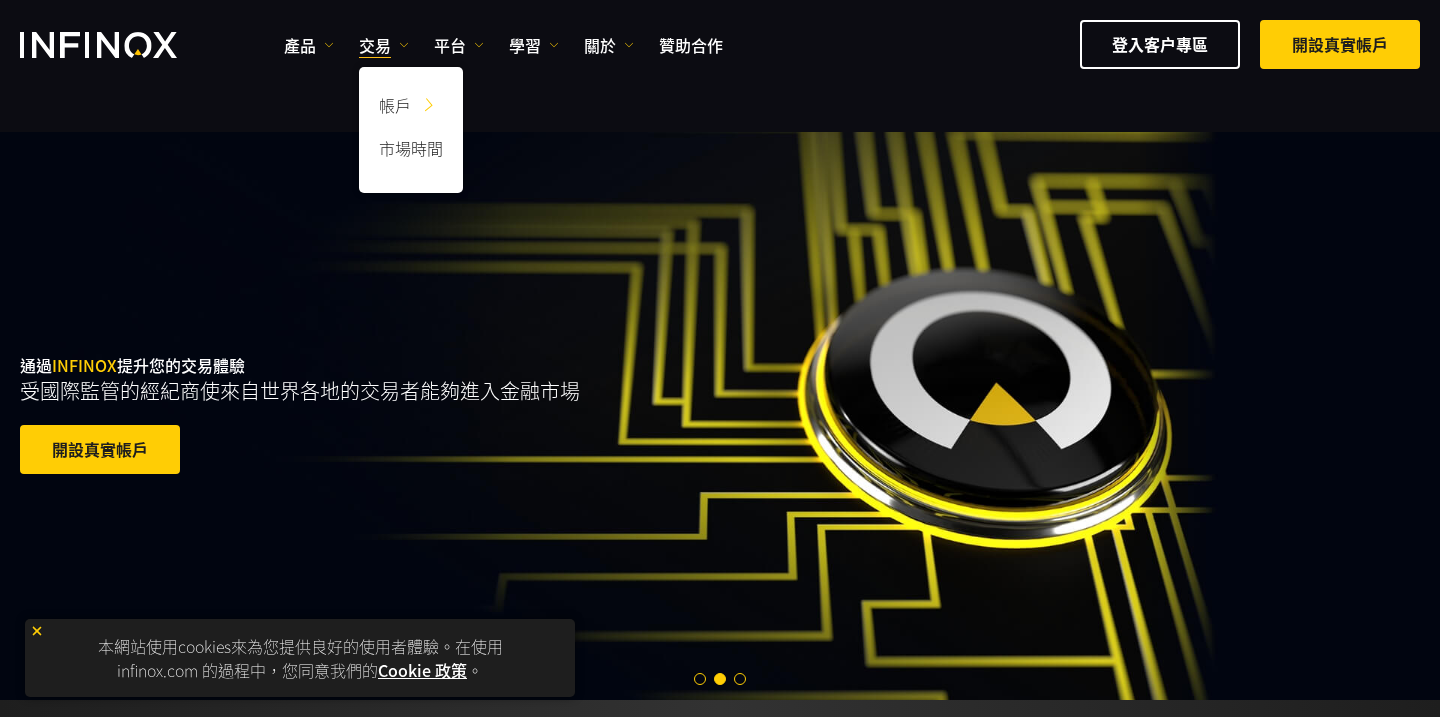 scroll, scrollTop: 677, scrollLeft: 0, axis: vertical 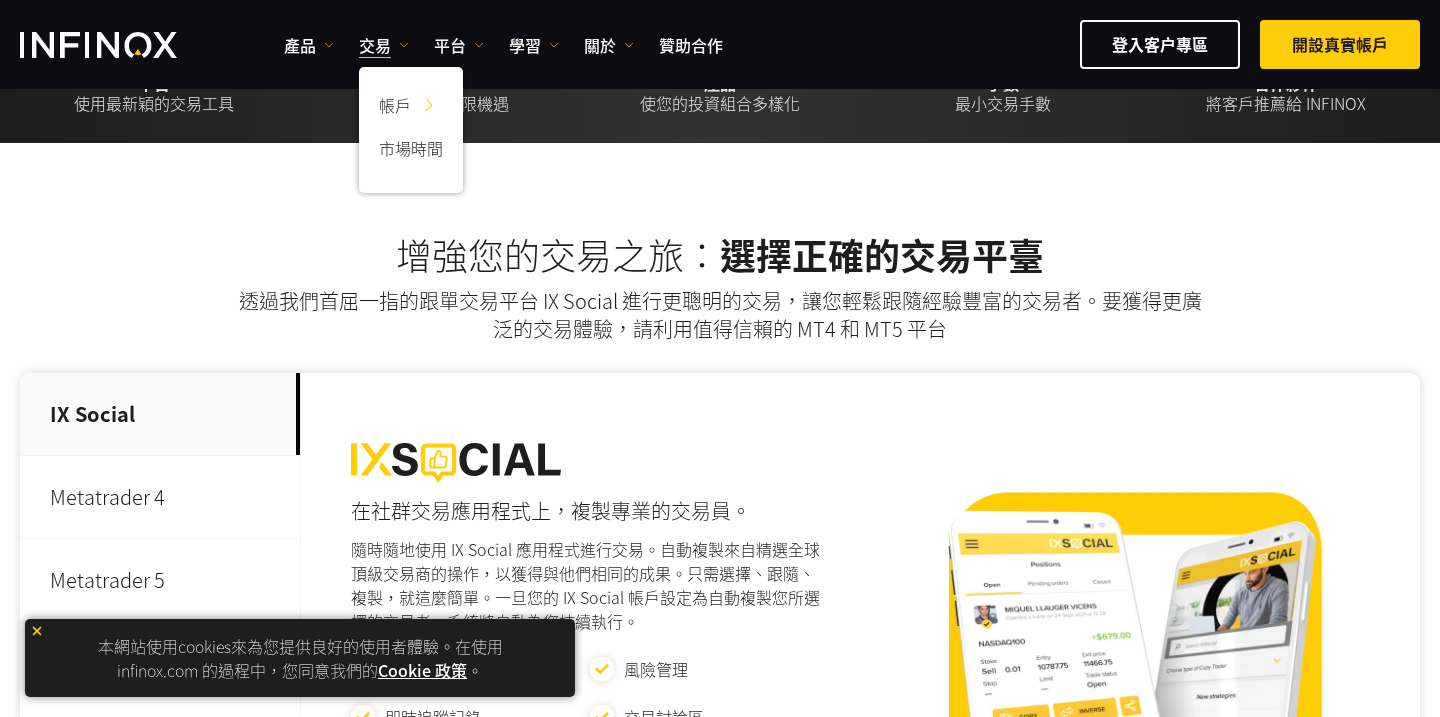 click at bounding box center [37, 631] 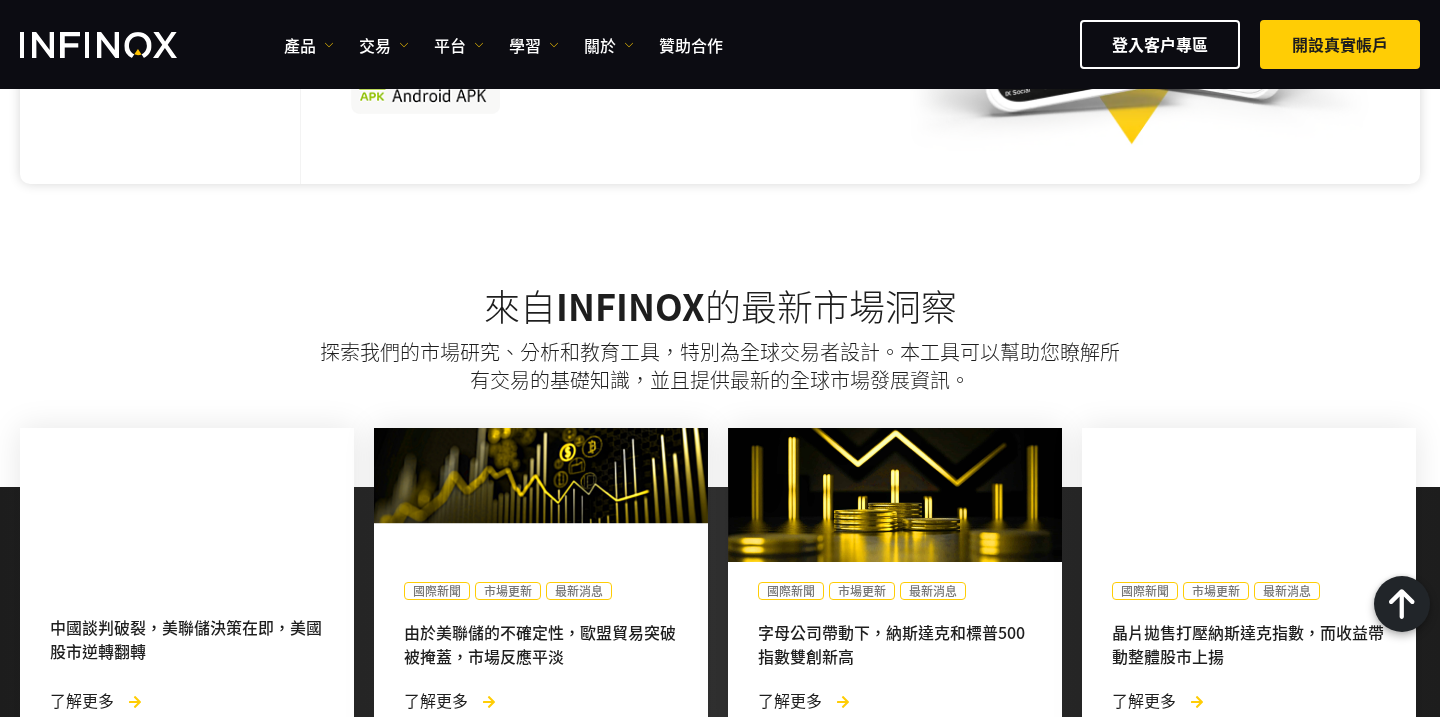 scroll, scrollTop: 1285, scrollLeft: 0, axis: vertical 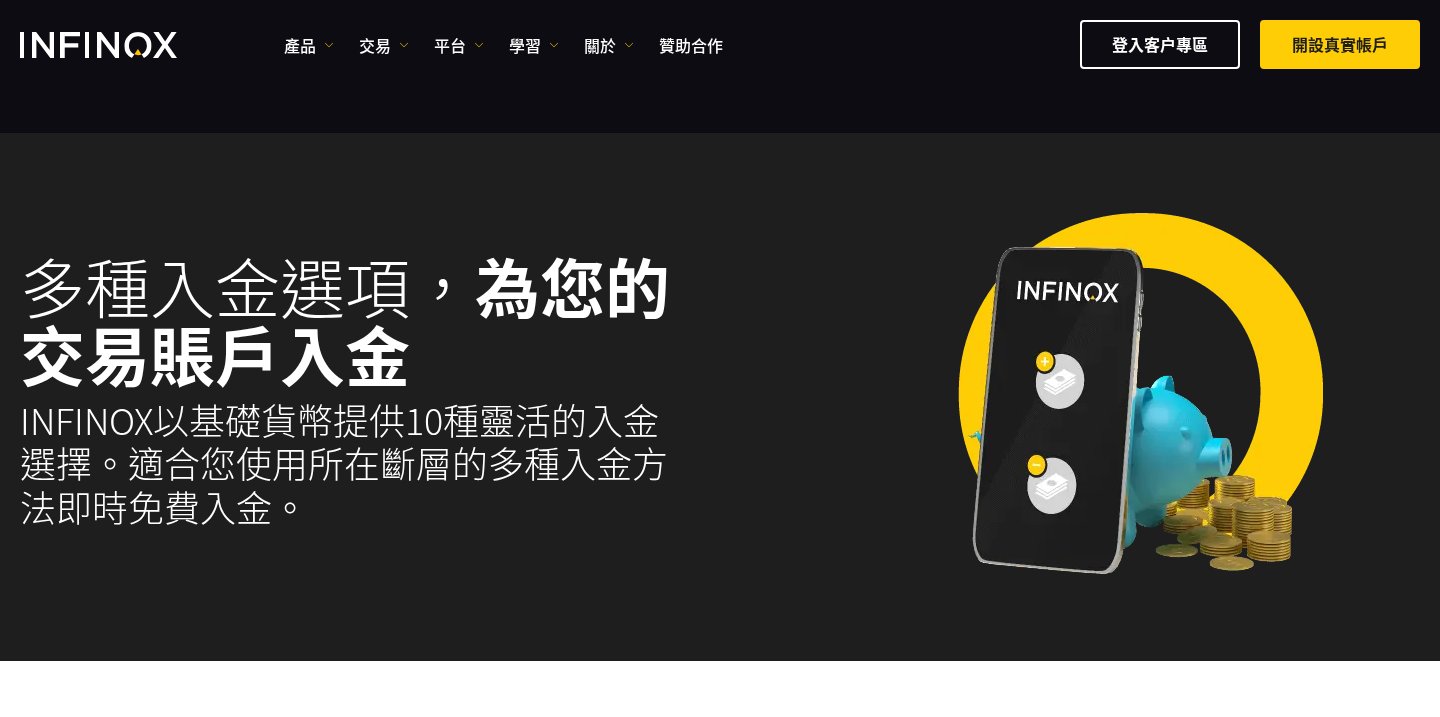 select on "***" 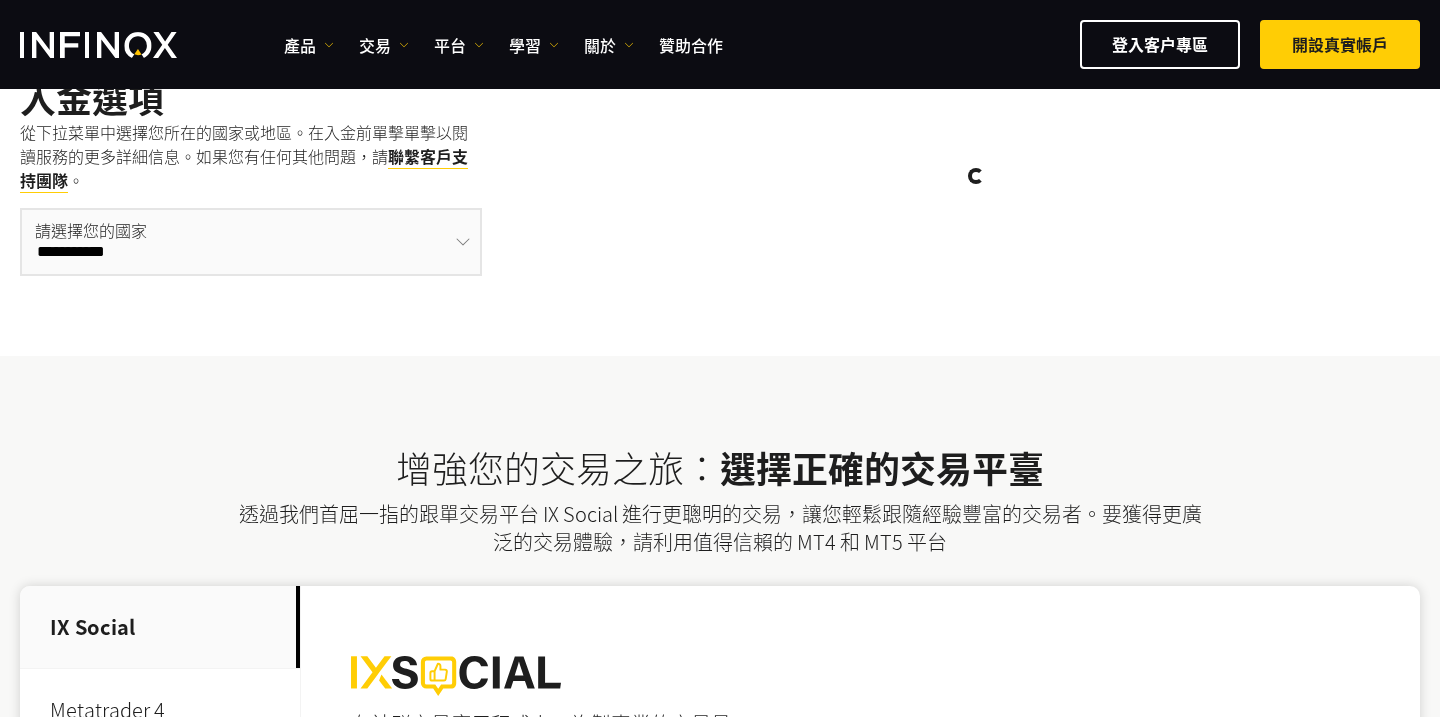 scroll, scrollTop: 698, scrollLeft: 0, axis: vertical 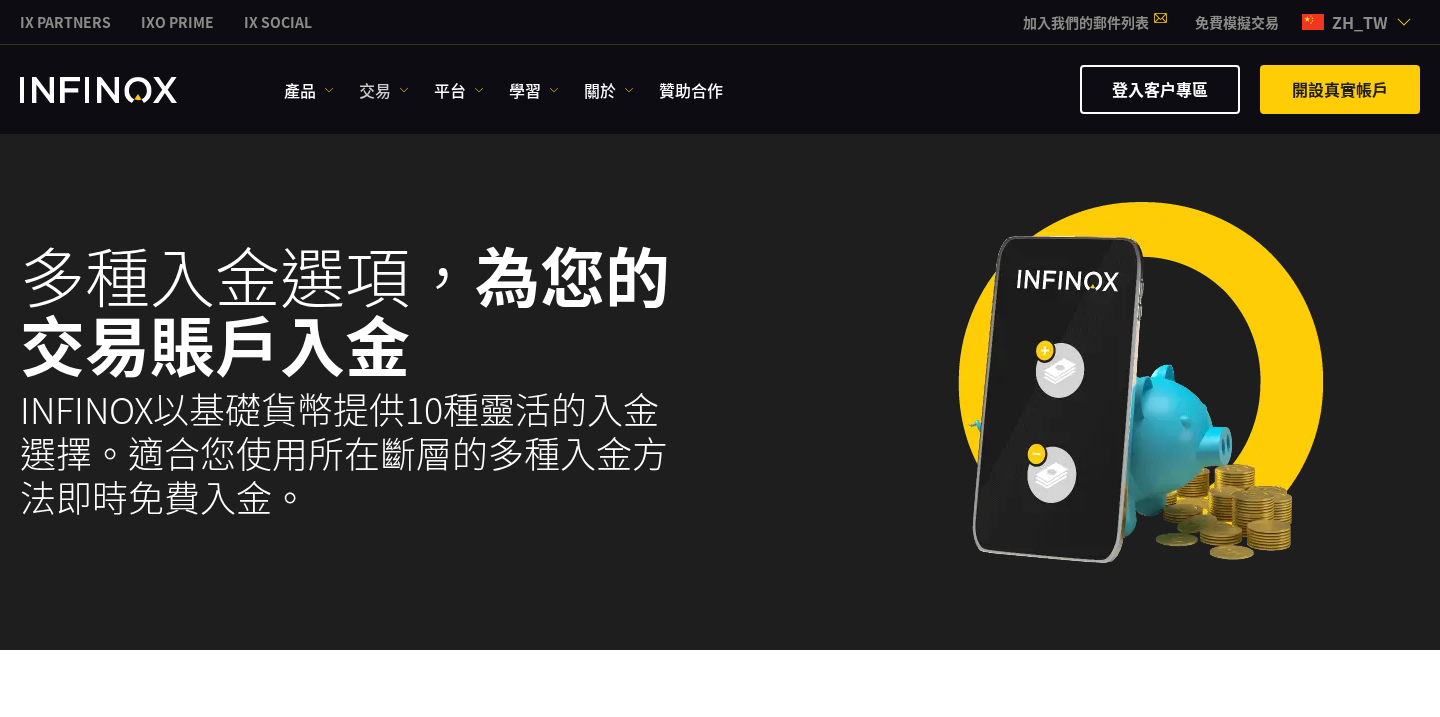 click on "交易" at bounding box center (384, 90) 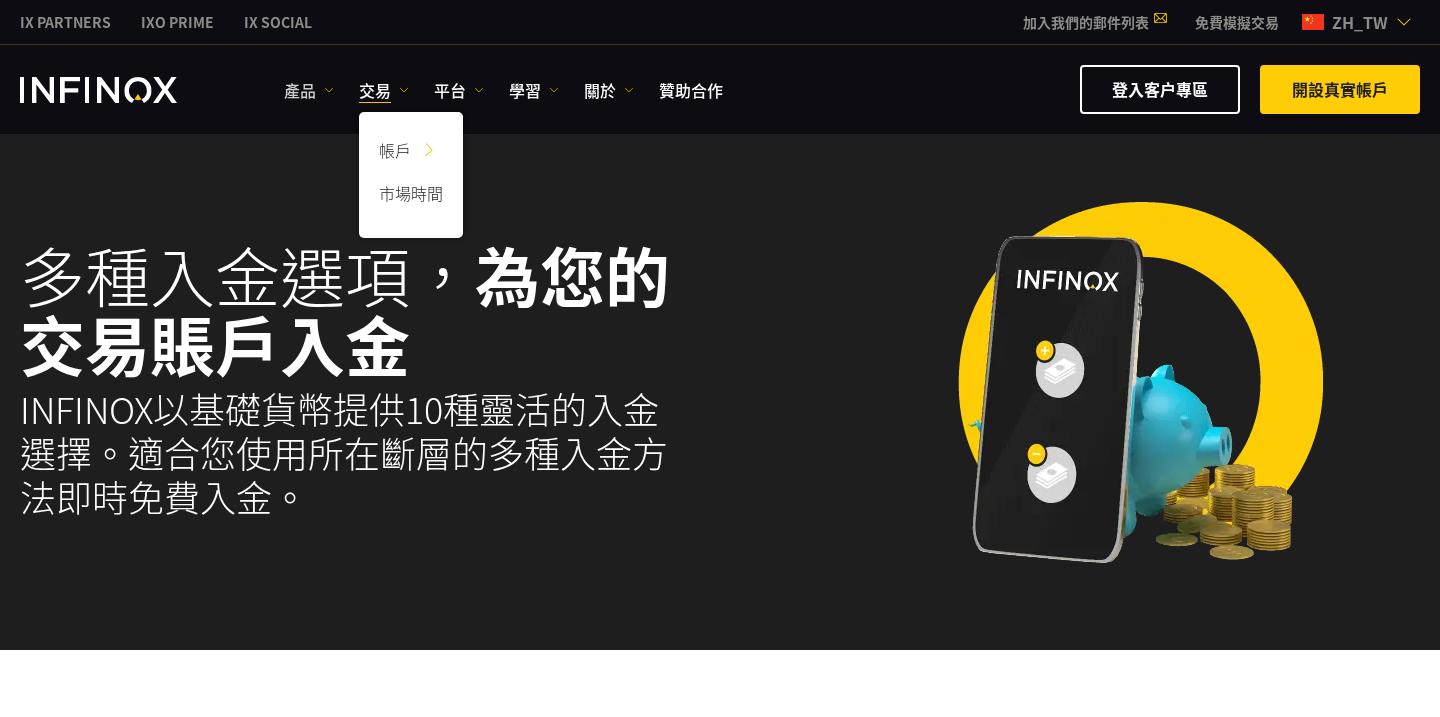 click on "產品" at bounding box center (309, 90) 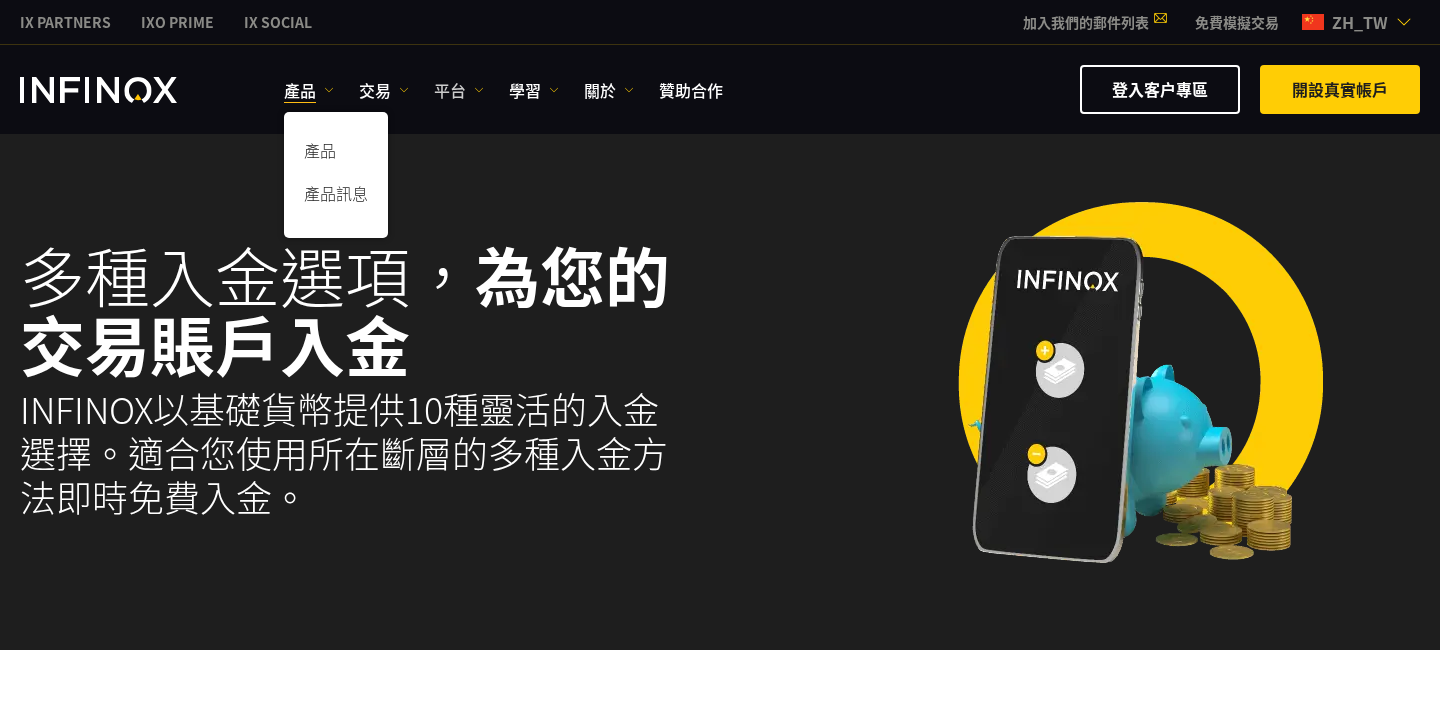 click on "平台" at bounding box center [459, 90] 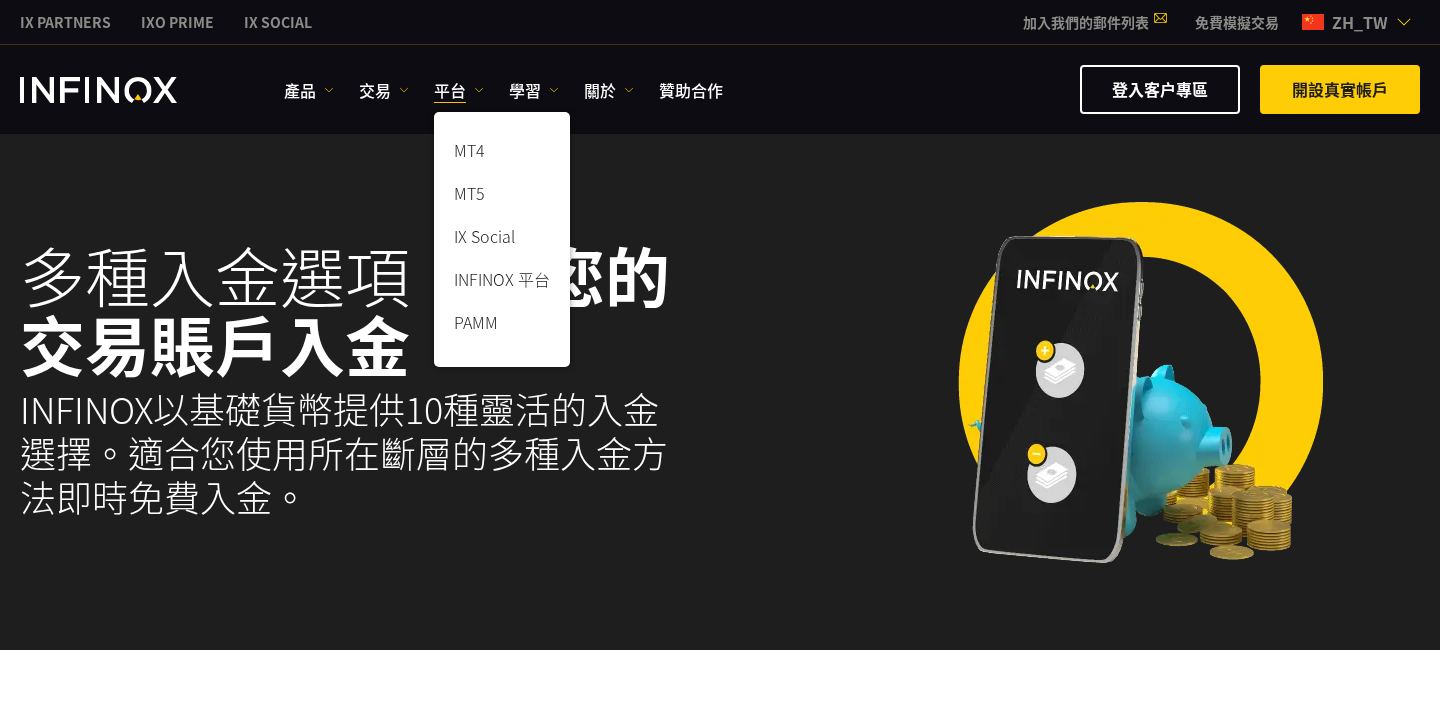 click on "MT4
MT5
IX Social
INFINOX 平台
PAMM" at bounding box center [502, 234] 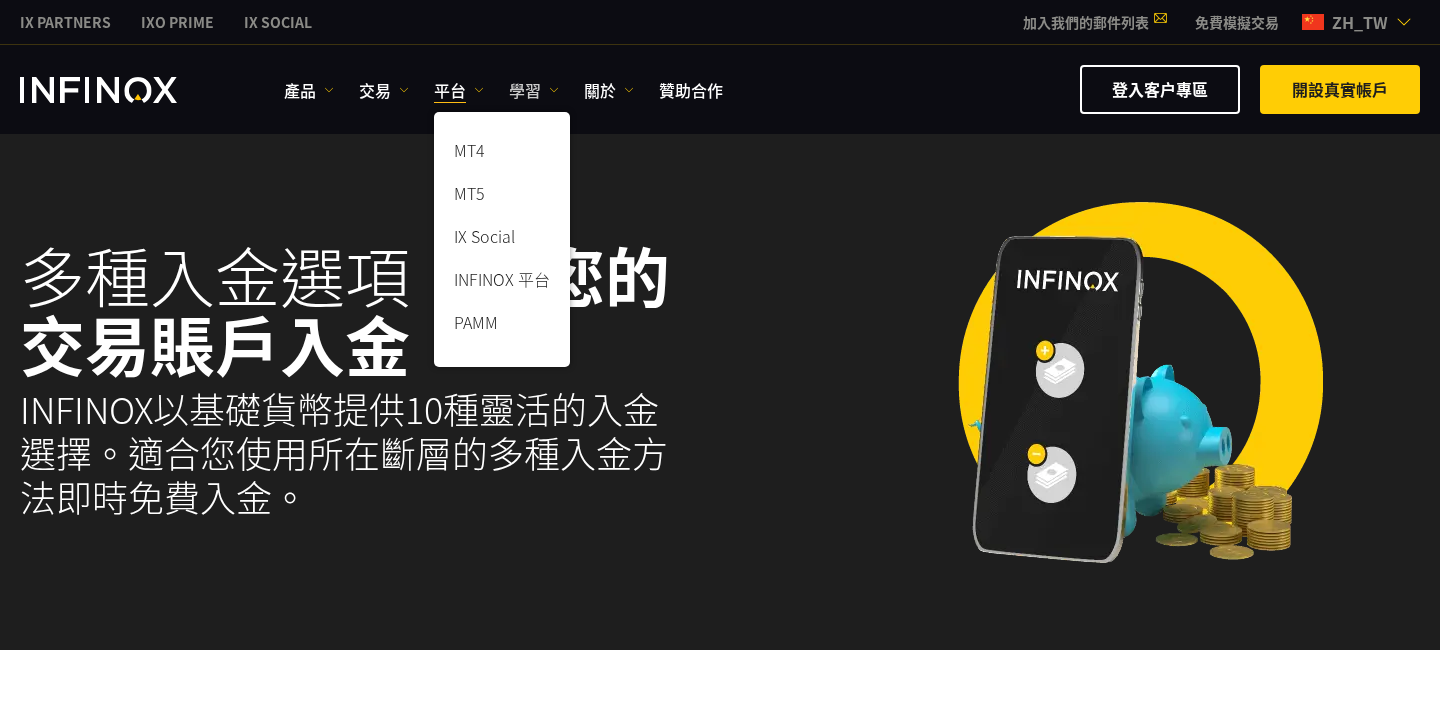 click on "學習" at bounding box center [534, 90] 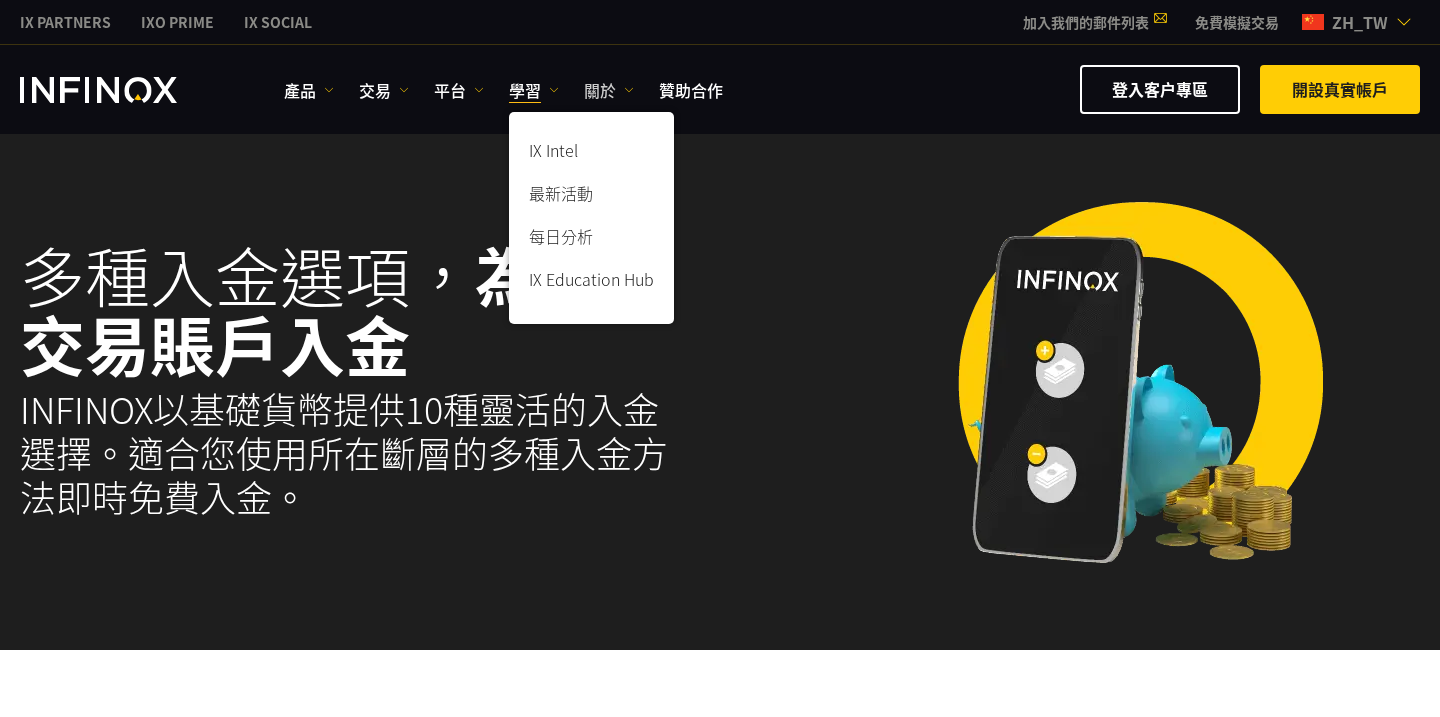 click on "關於" at bounding box center (609, 90) 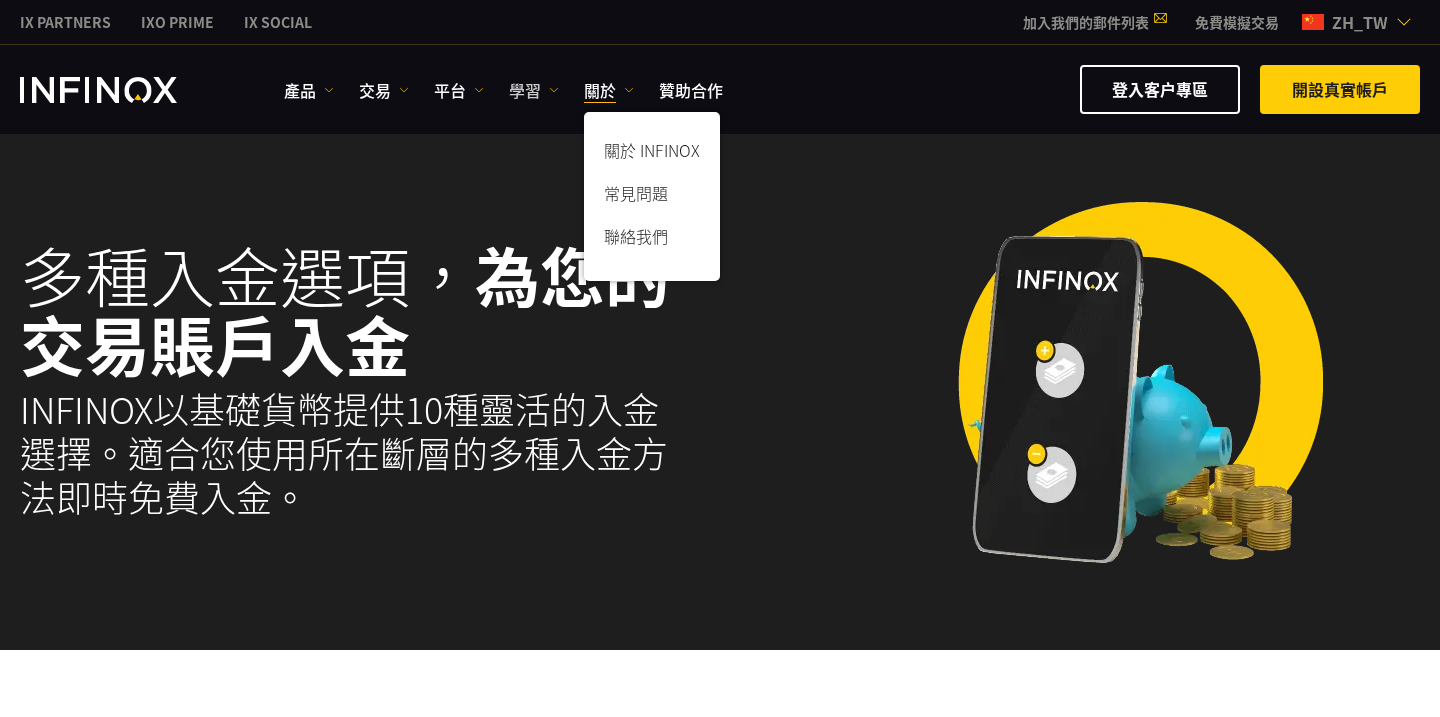 click at bounding box center (554, 90) 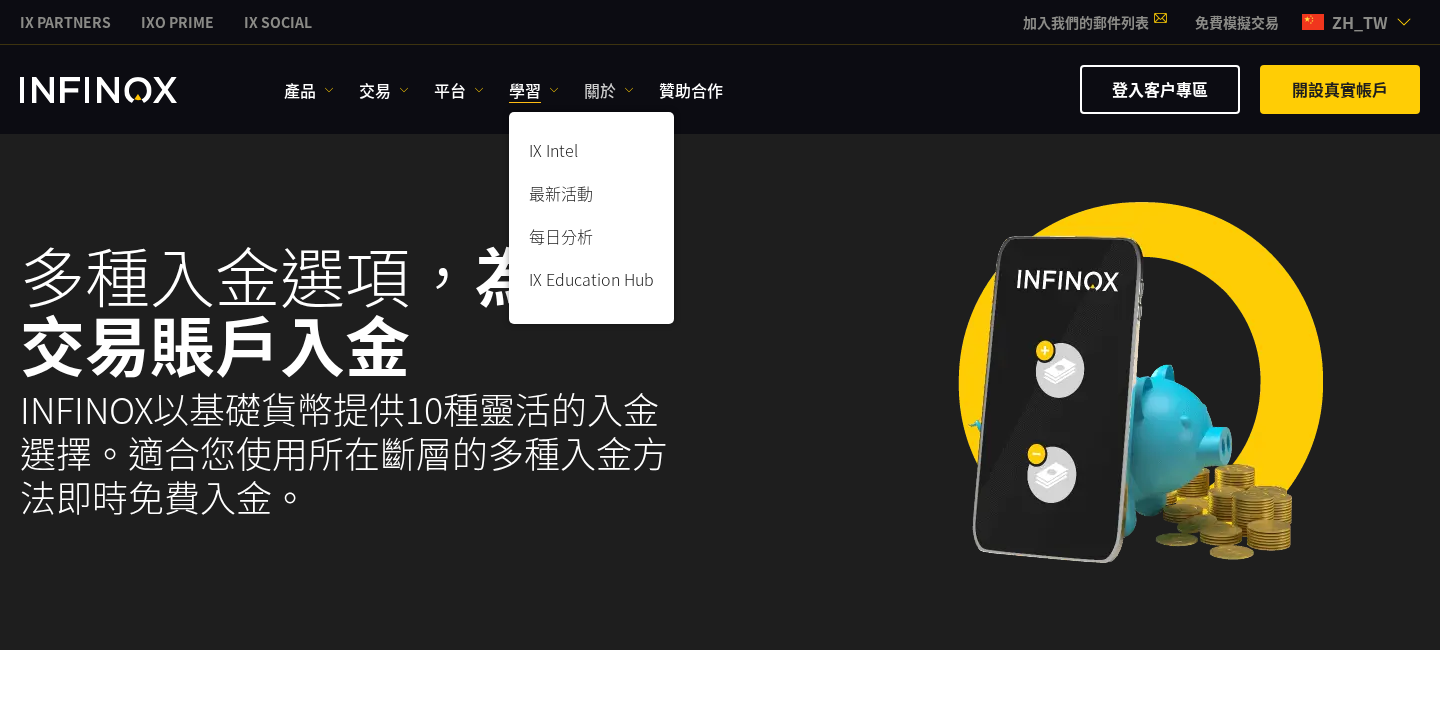 click on "關於" at bounding box center (609, 90) 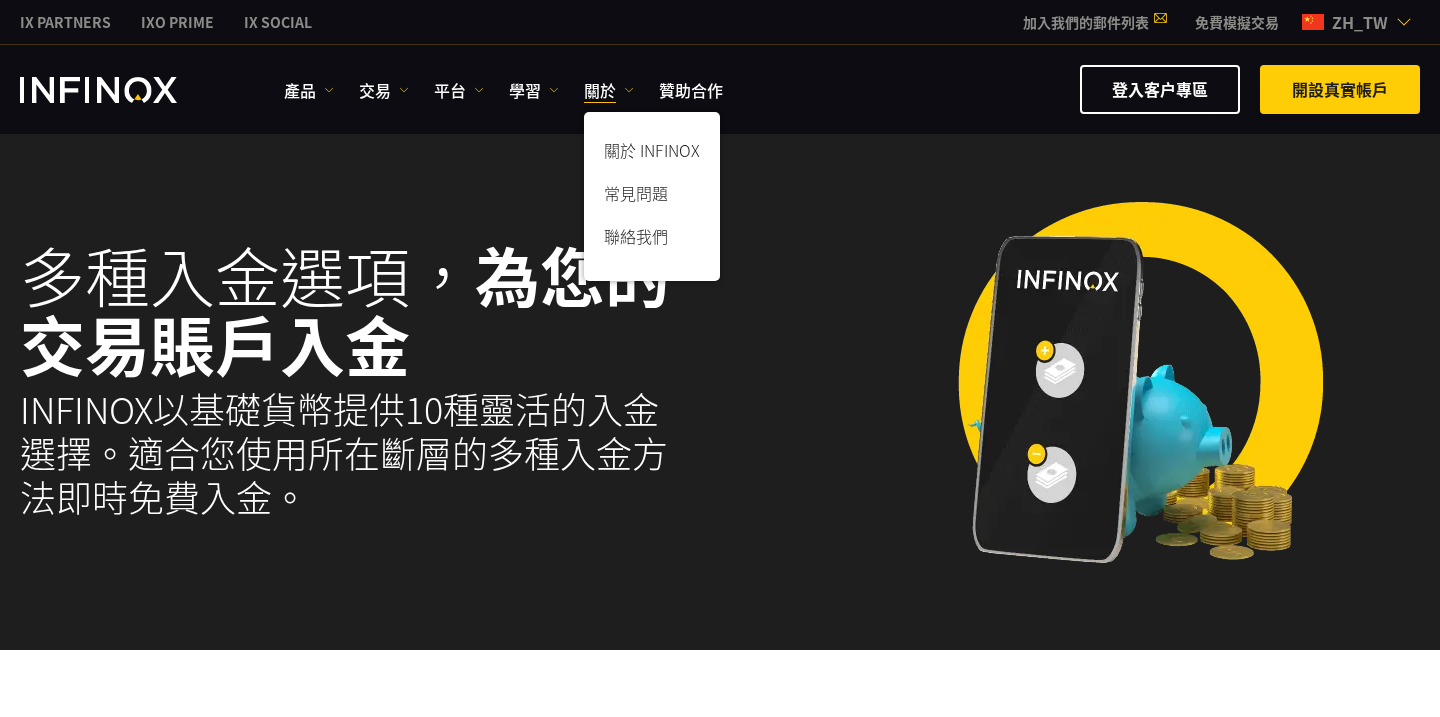 click on "關於 INFINOX
常見問題
聯絡我們" at bounding box center (652, 191) 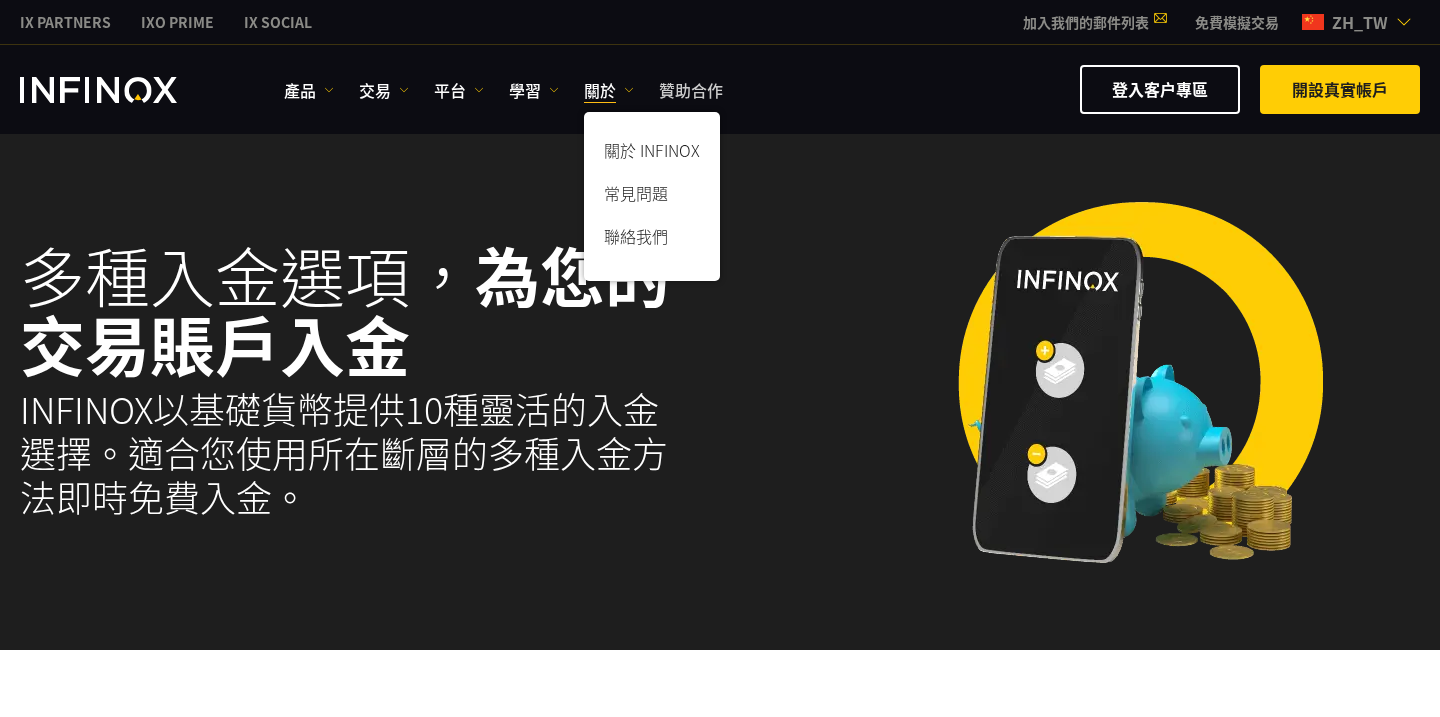 click on "贊助合作" at bounding box center [691, 90] 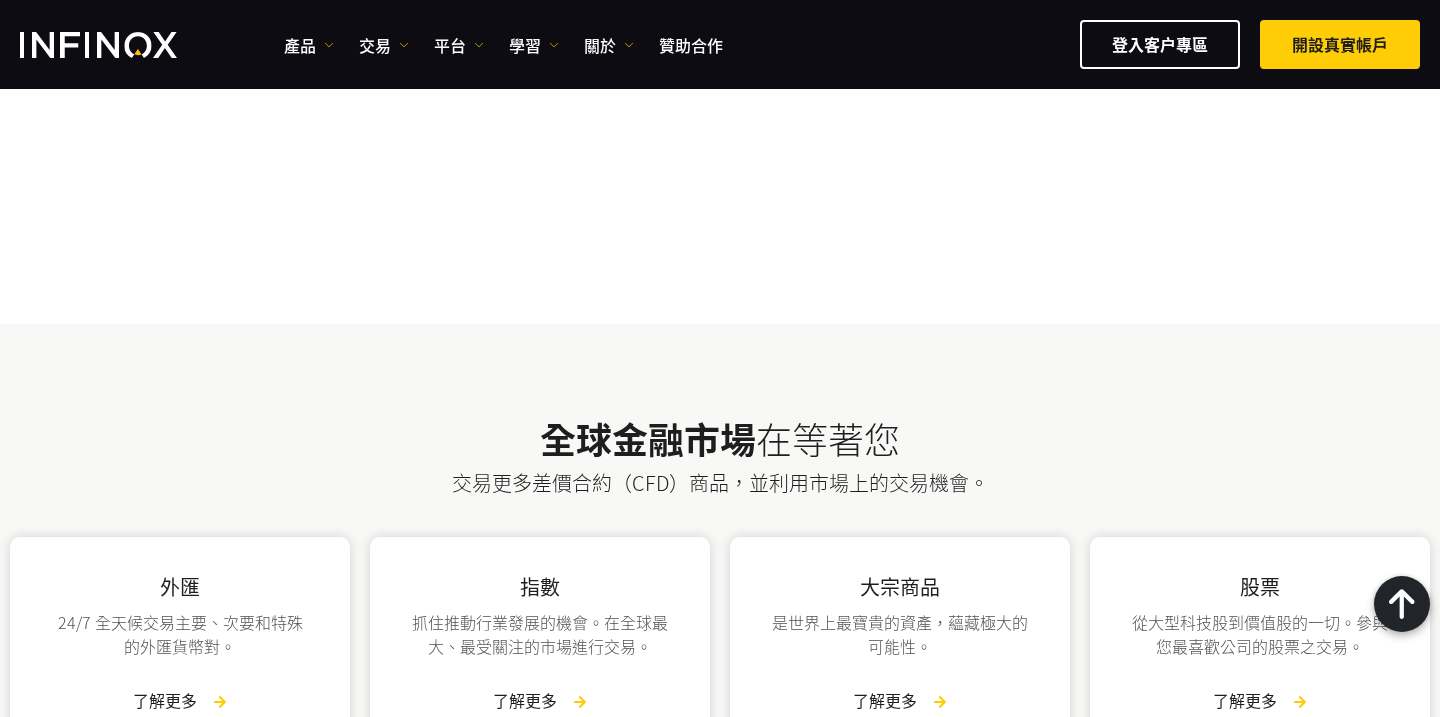 scroll, scrollTop: 2671, scrollLeft: 0, axis: vertical 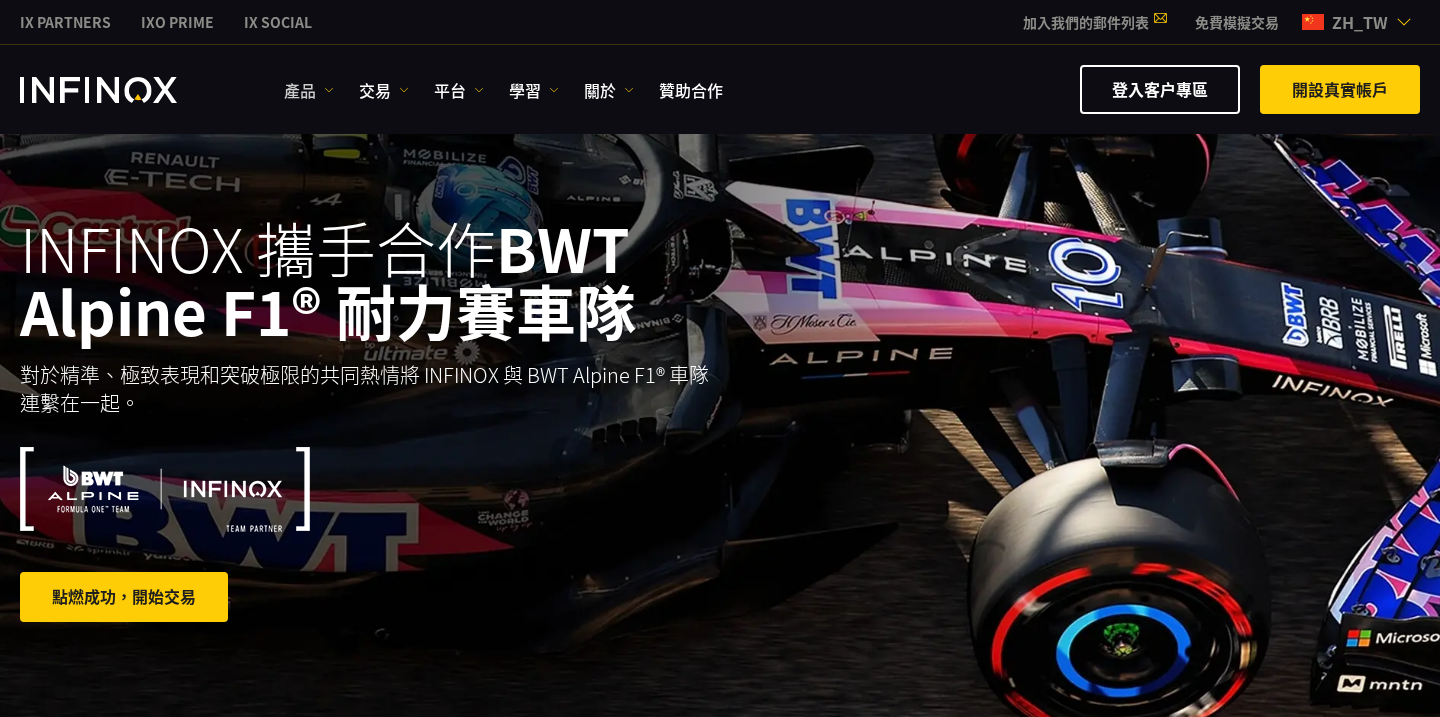 click on "產品" at bounding box center [309, 90] 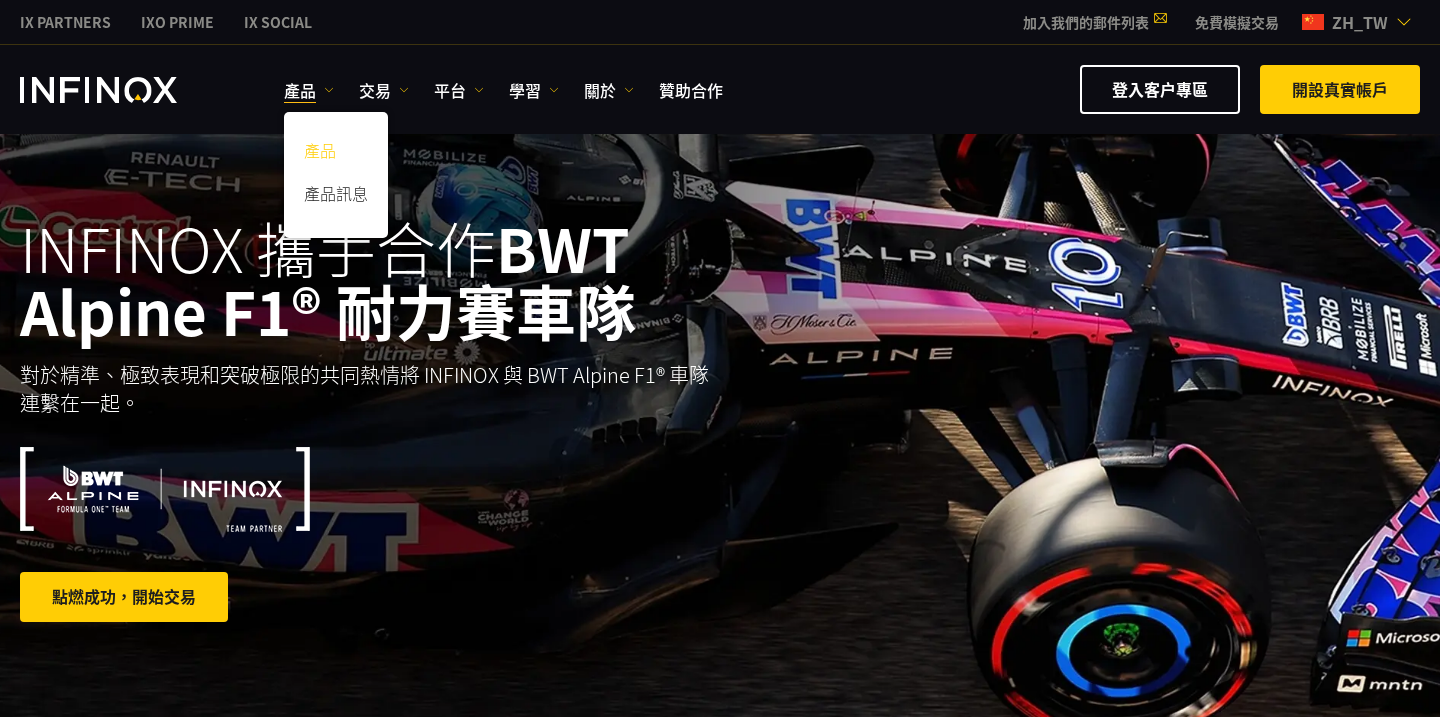 click on "產品" at bounding box center [336, 153] 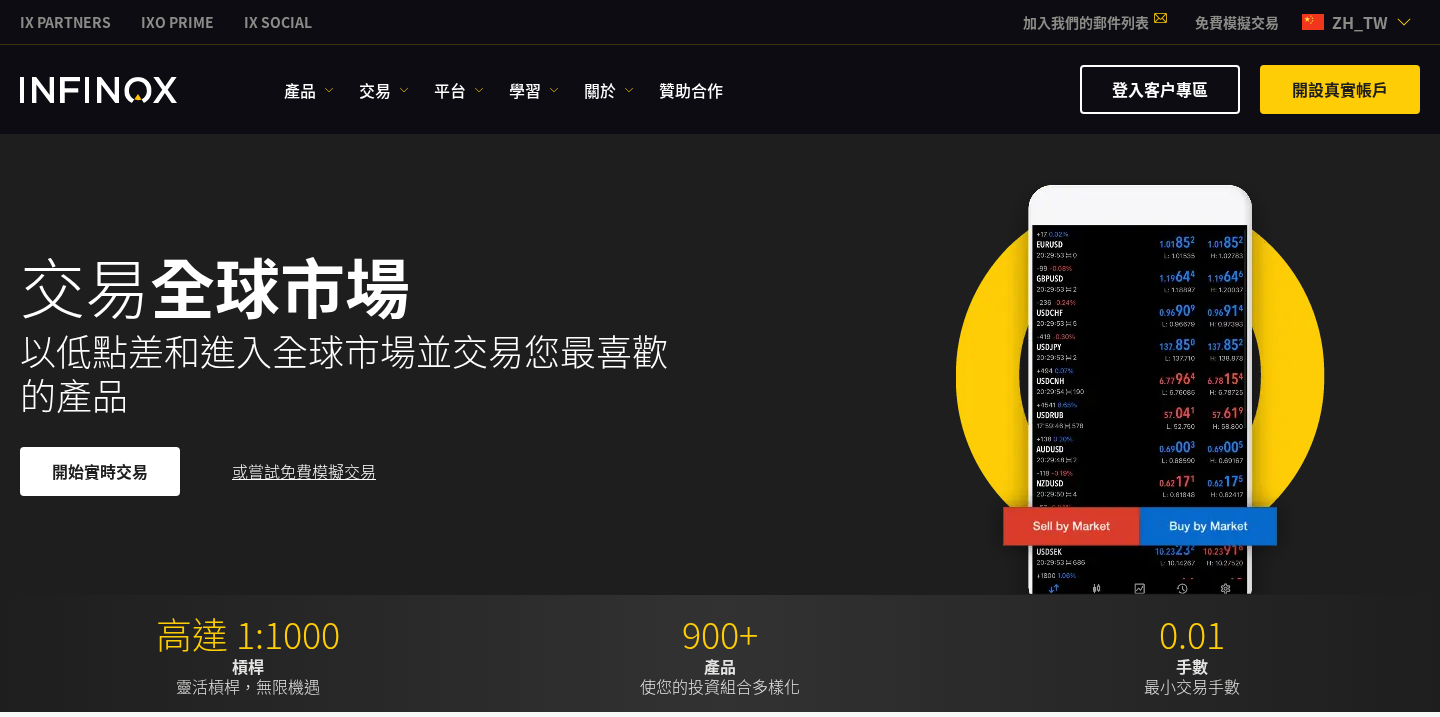 scroll, scrollTop: 0, scrollLeft: 0, axis: both 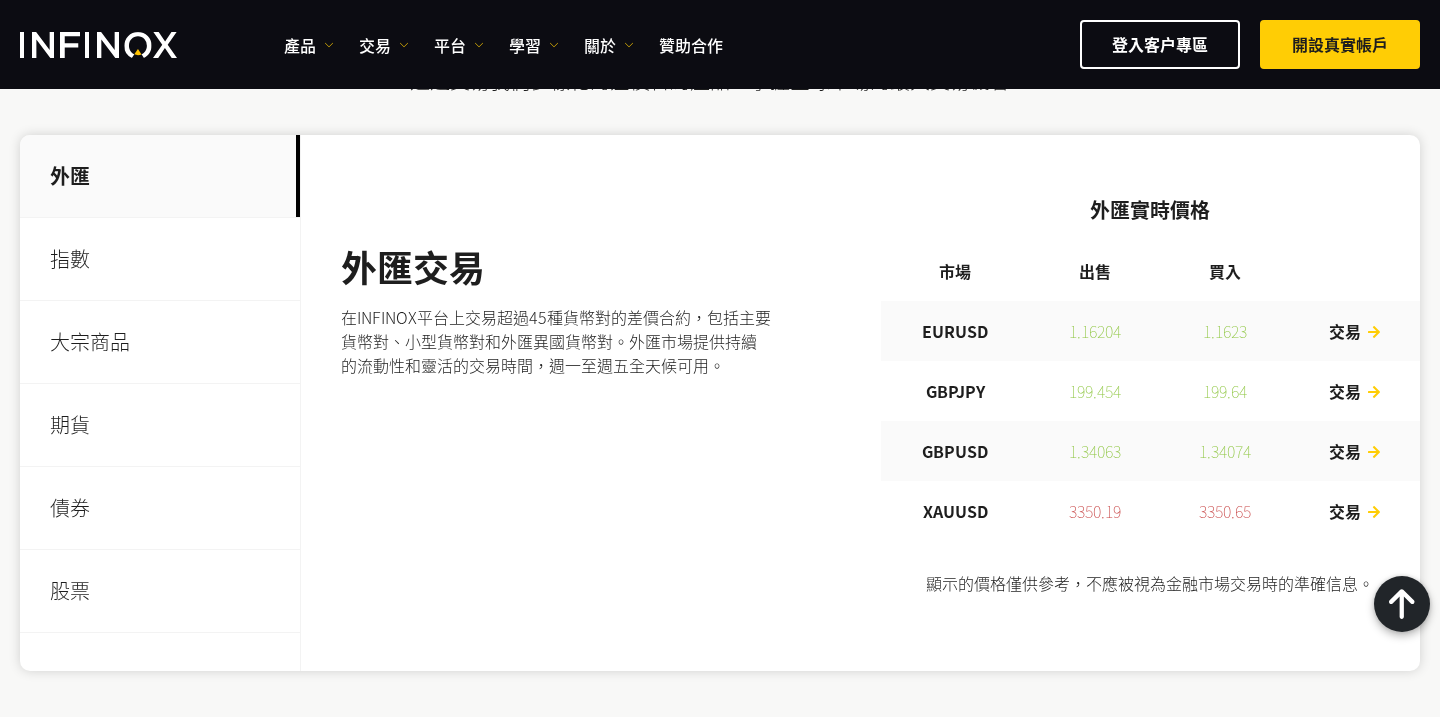 click on "大宗商品" at bounding box center [160, 342] 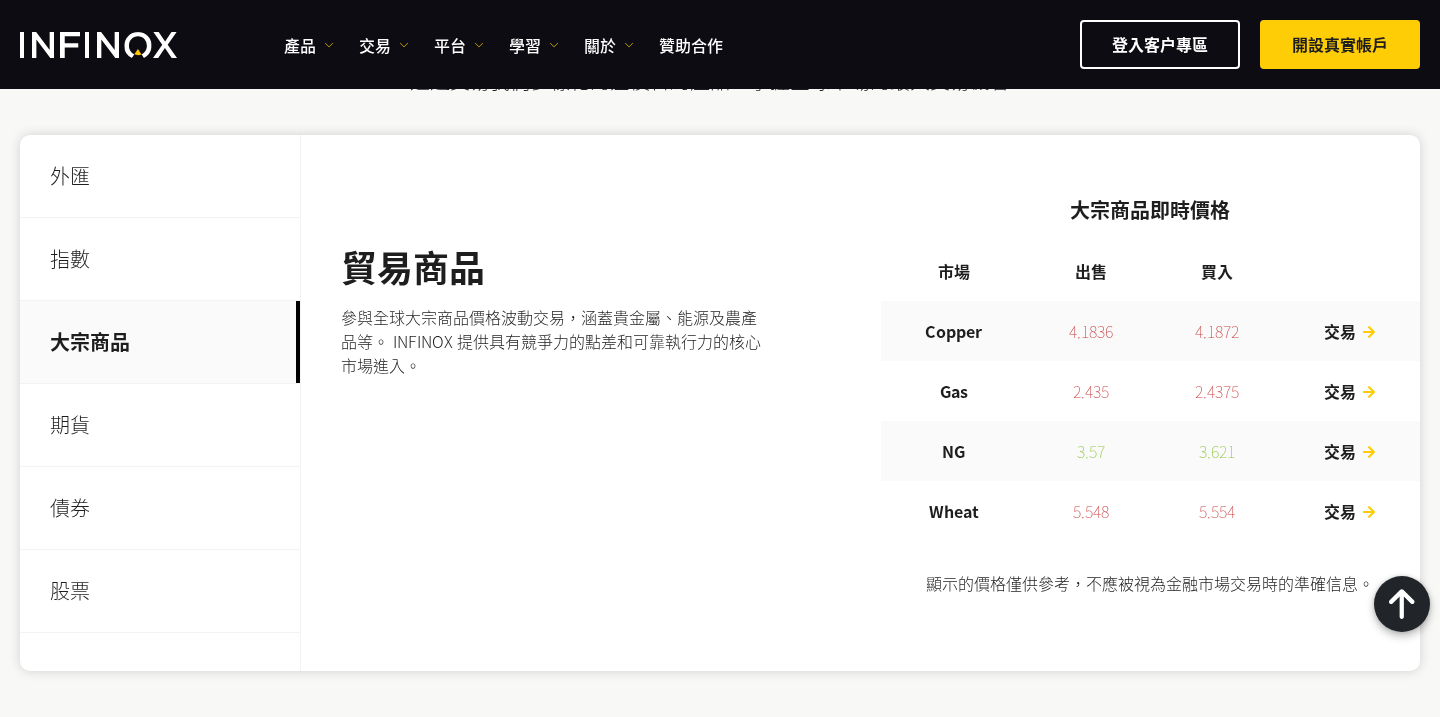 click on "指數" at bounding box center [160, 259] 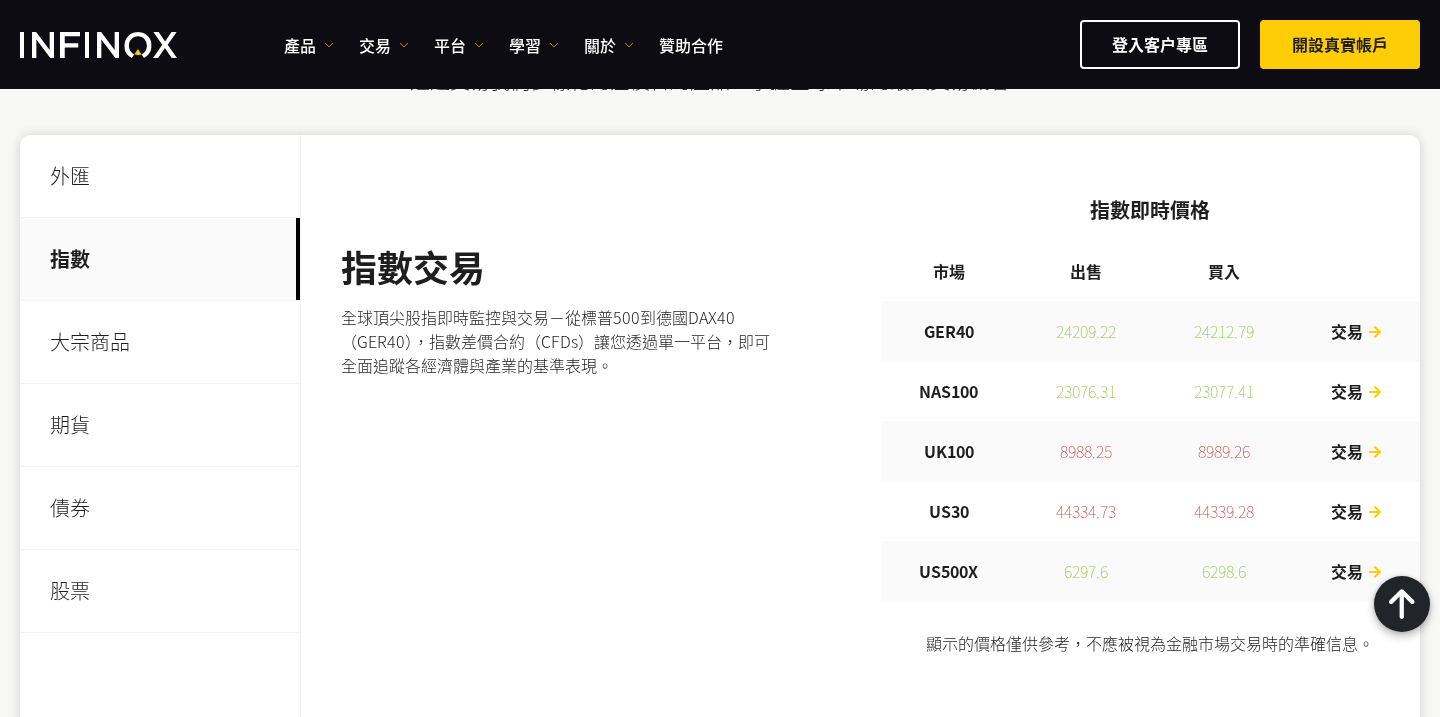 click on "期貨" at bounding box center [160, 425] 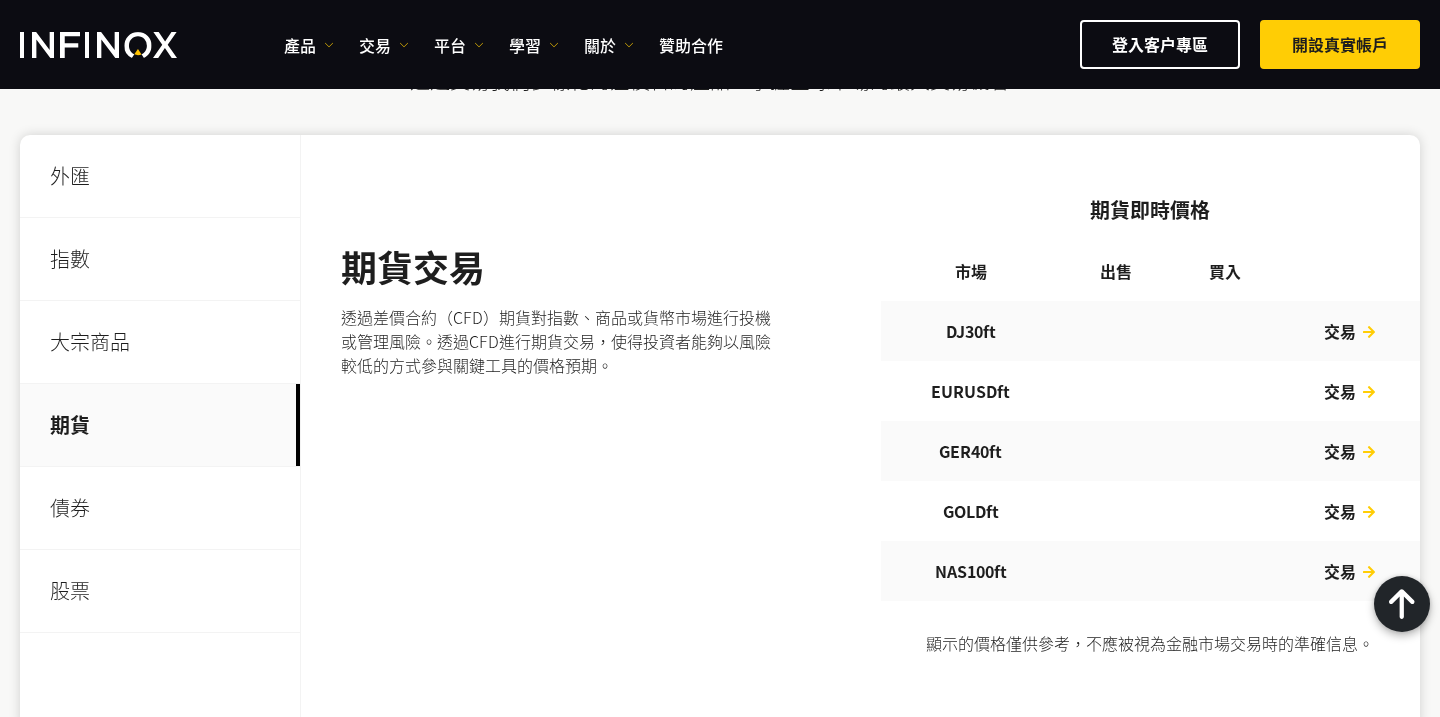 click on "債券" at bounding box center [160, 508] 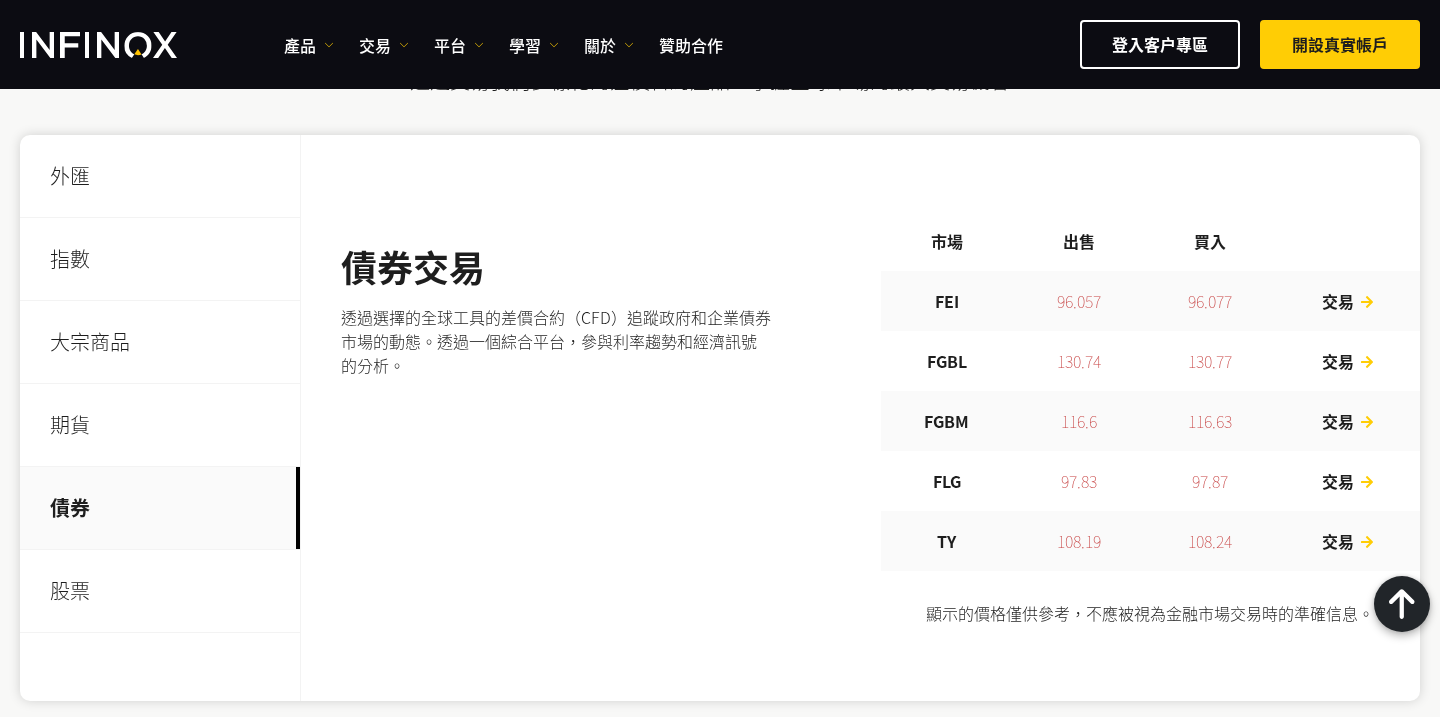 click on "股票" at bounding box center (160, 591) 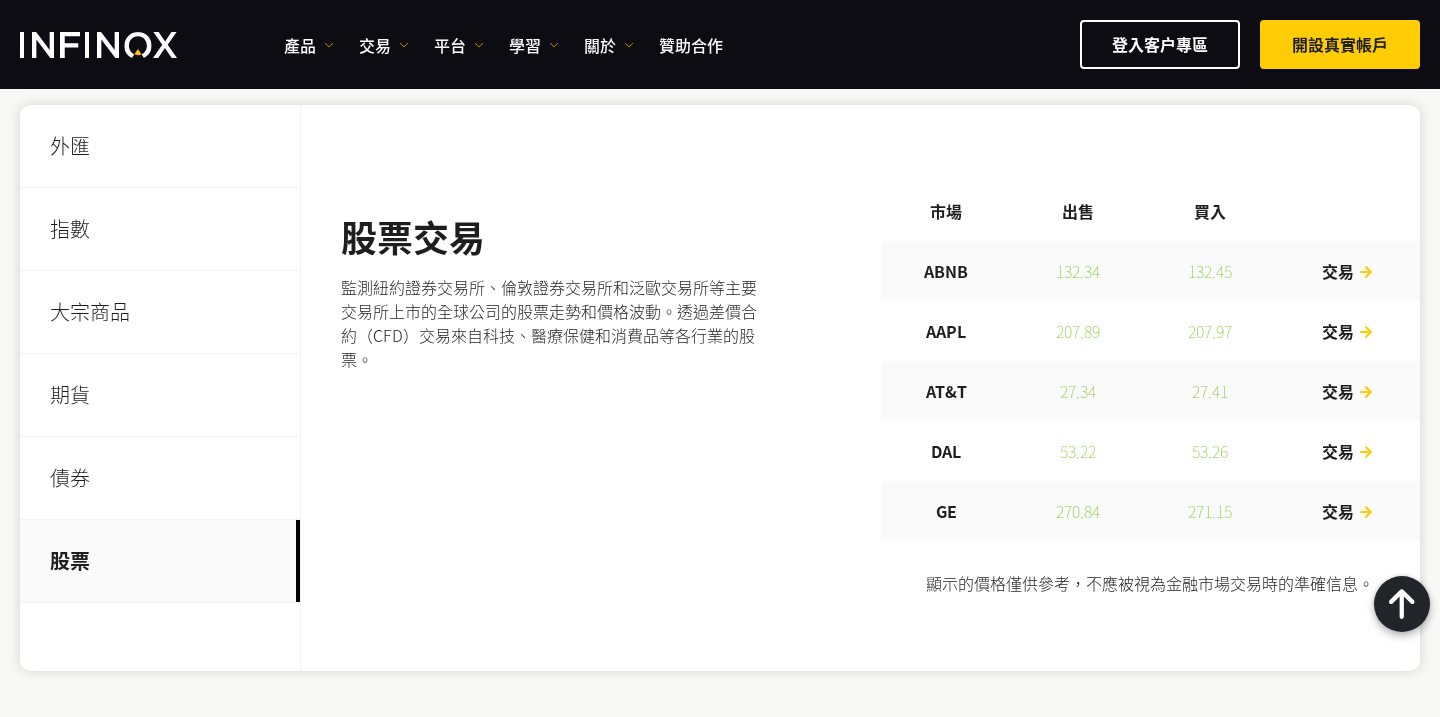 scroll, scrollTop: 735, scrollLeft: 0, axis: vertical 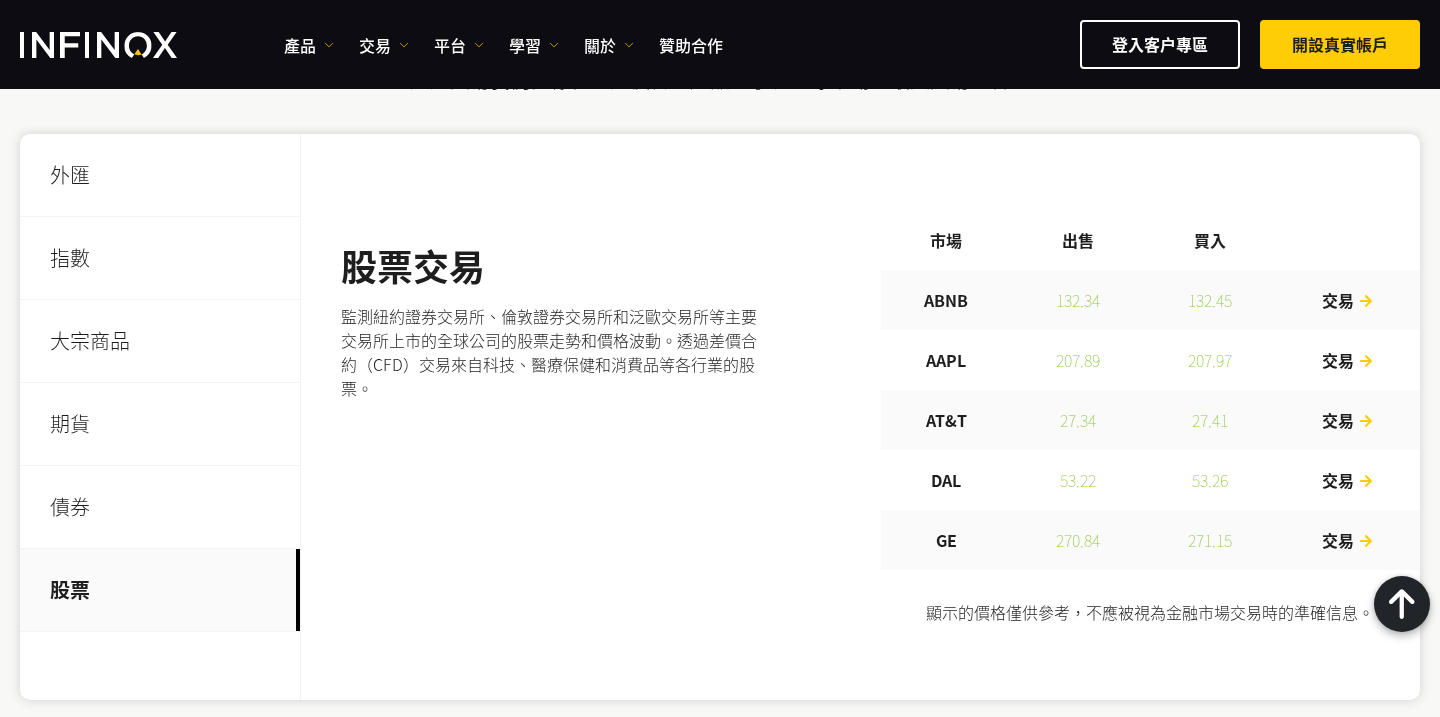 click on "大宗商品" at bounding box center [160, 341] 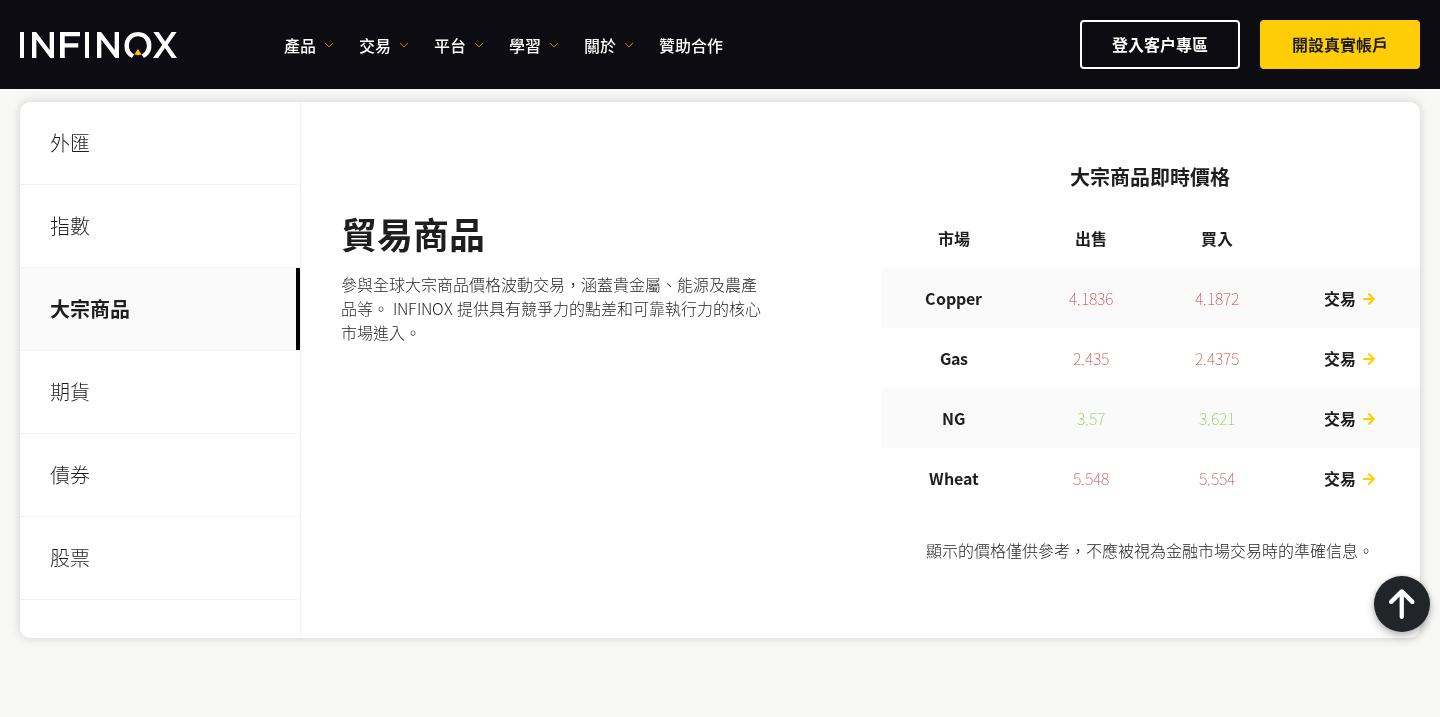 scroll, scrollTop: 775, scrollLeft: 0, axis: vertical 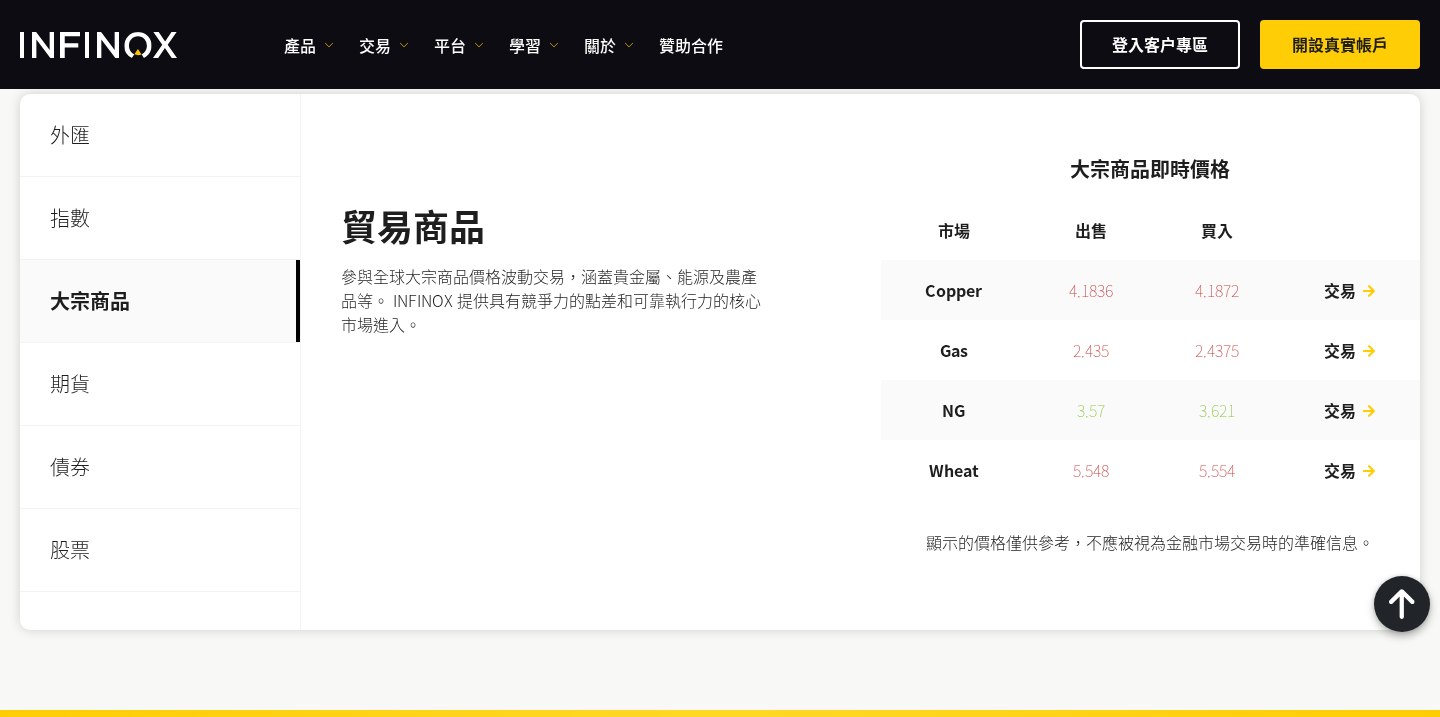 drag, startPoint x: 1022, startPoint y: 523, endPoint x: 1110, endPoint y: 523, distance: 88 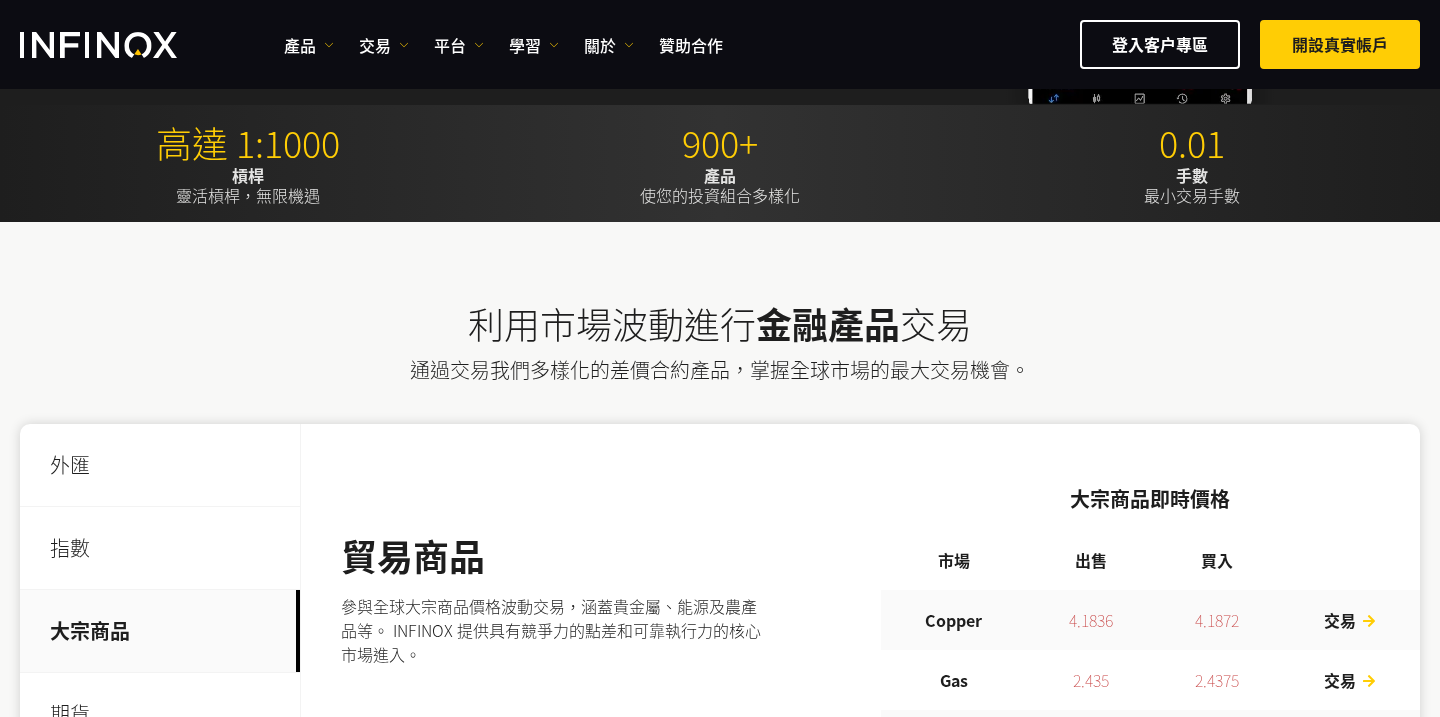 scroll, scrollTop: 469, scrollLeft: 0, axis: vertical 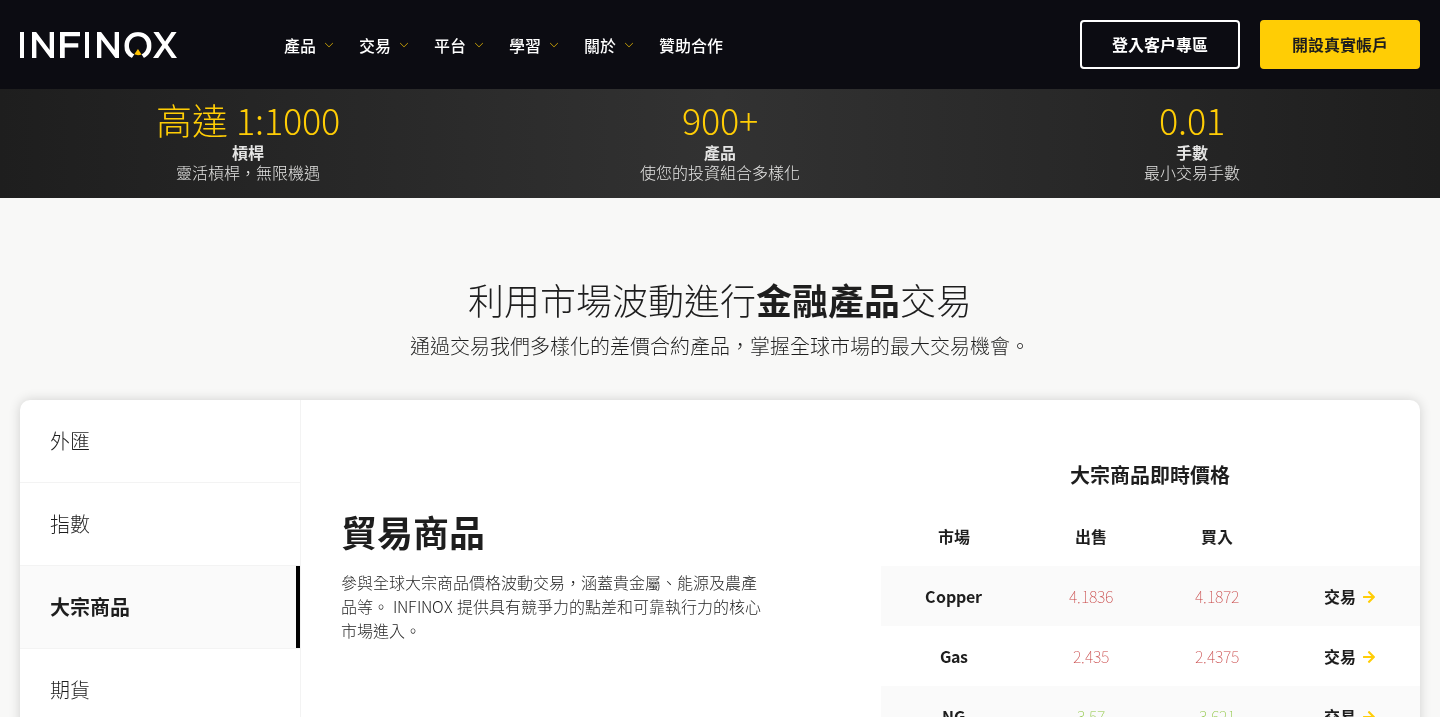 click on "外匯" at bounding box center (160, 441) 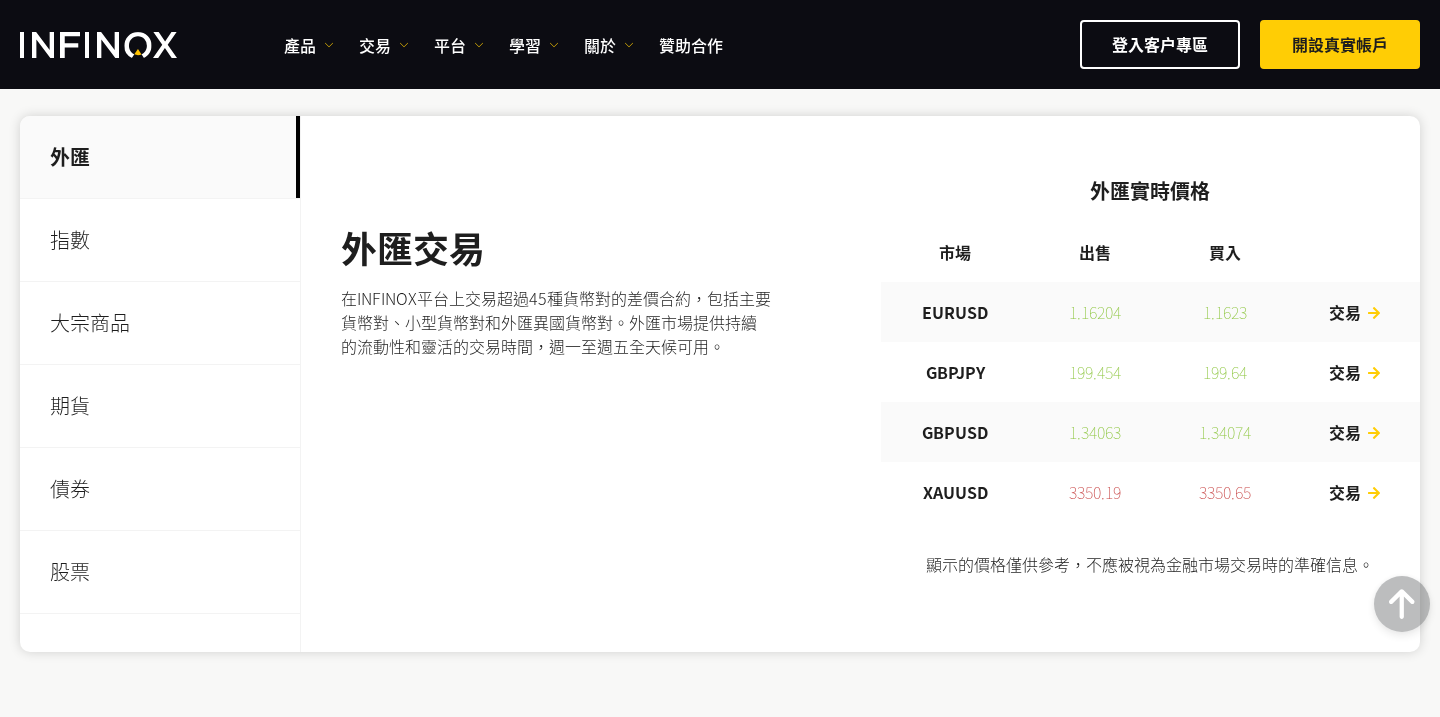 scroll, scrollTop: 788, scrollLeft: 0, axis: vertical 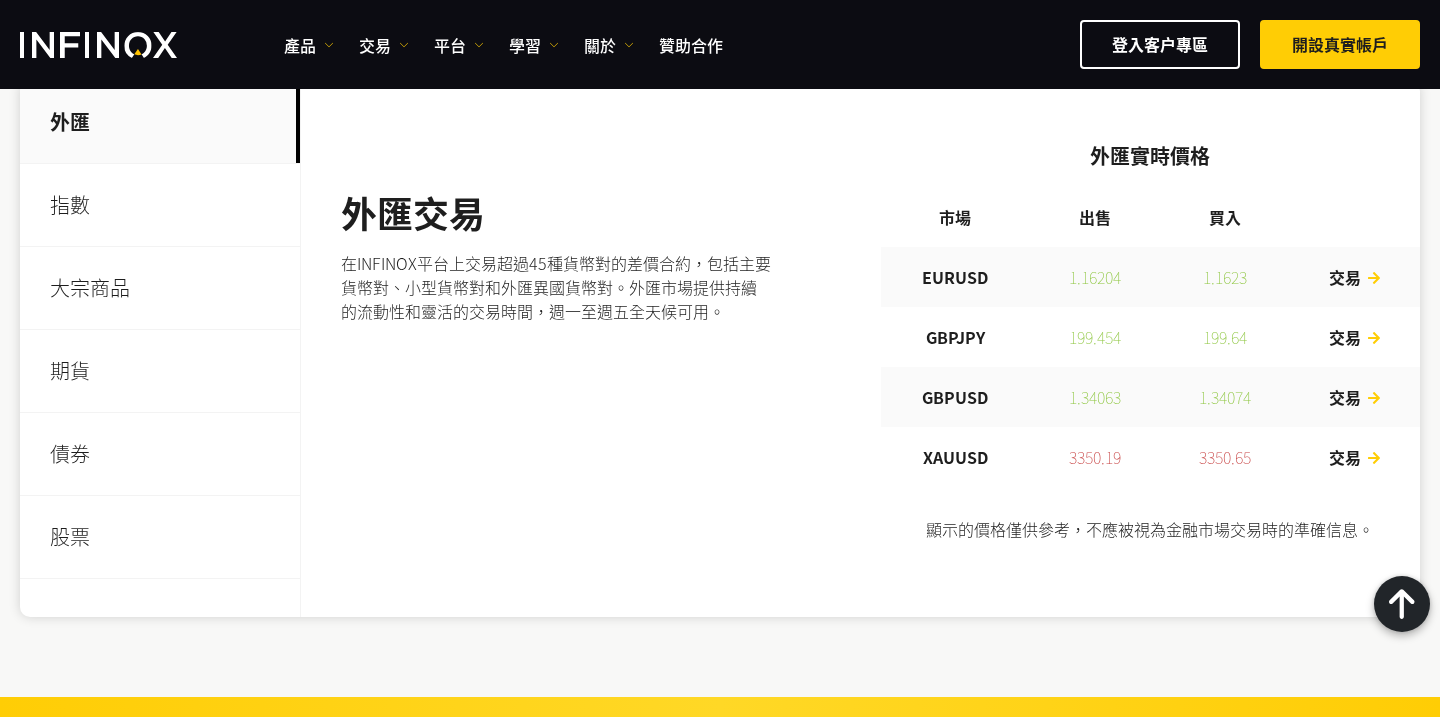 click on "大宗商品" at bounding box center (160, 288) 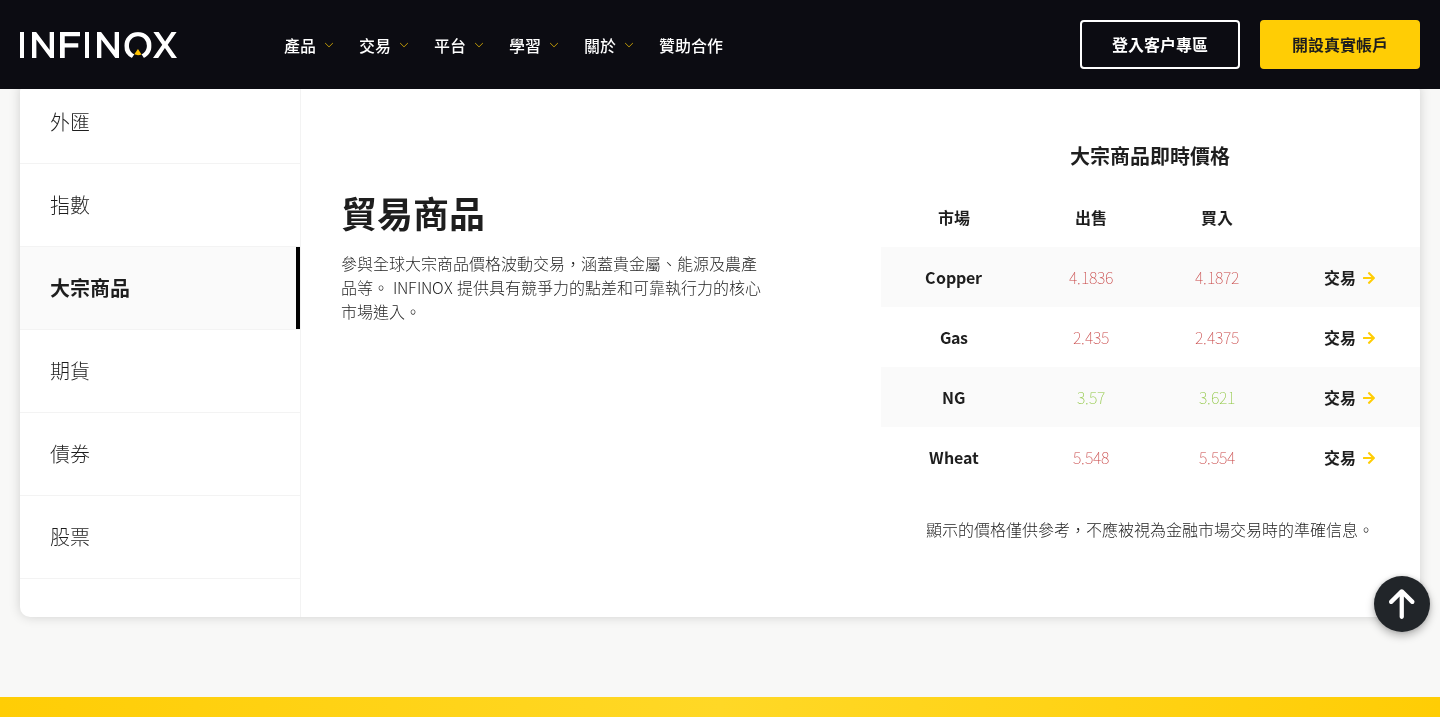 click on "期貨" at bounding box center (160, 371) 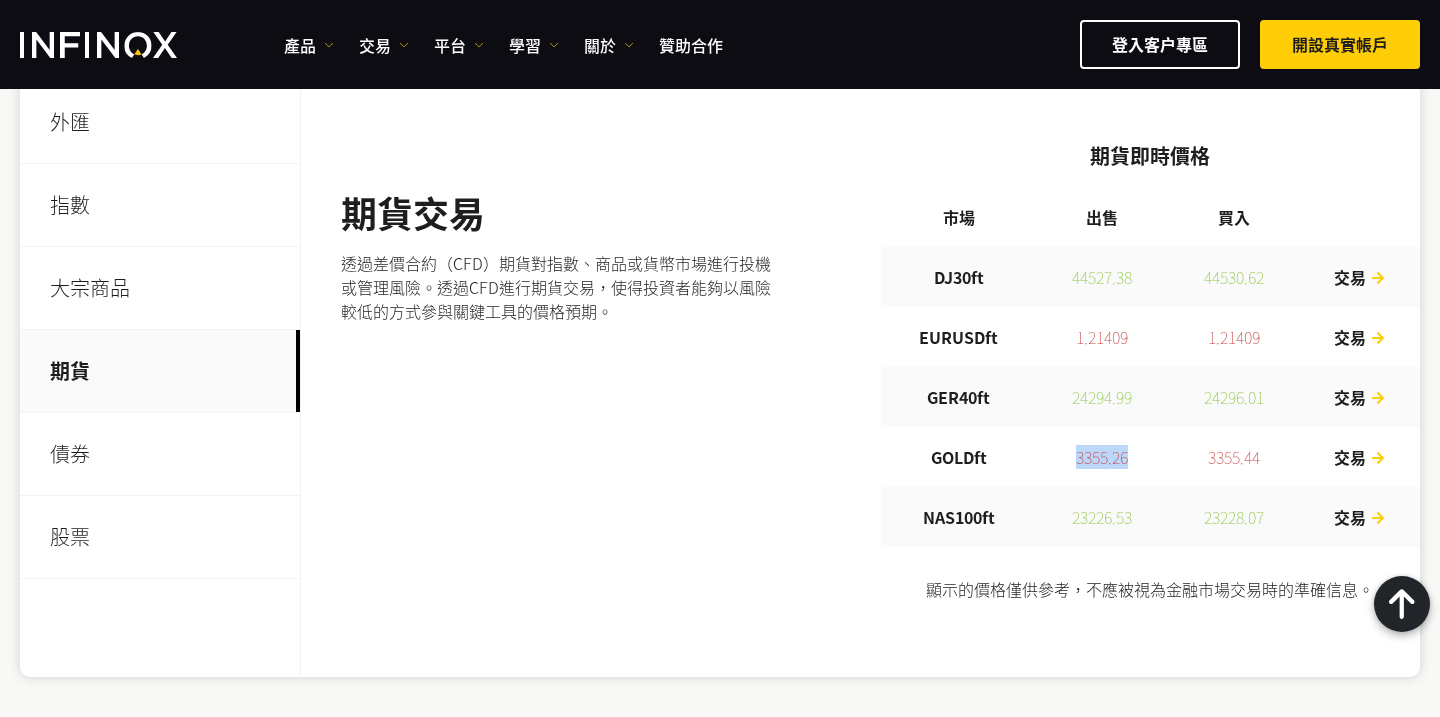 drag, startPoint x: 1113, startPoint y: 453, endPoint x: 1238, endPoint y: 446, distance: 125.19585 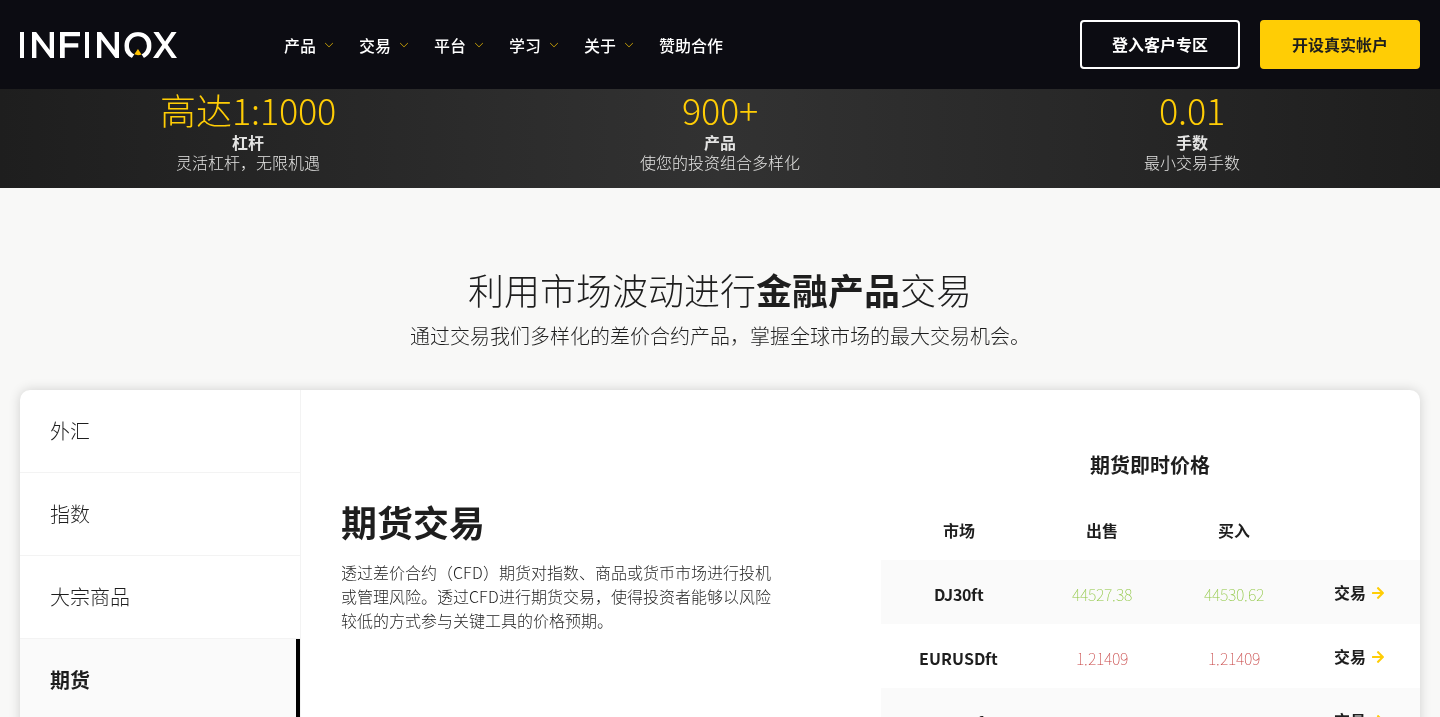 scroll, scrollTop: 647, scrollLeft: 0, axis: vertical 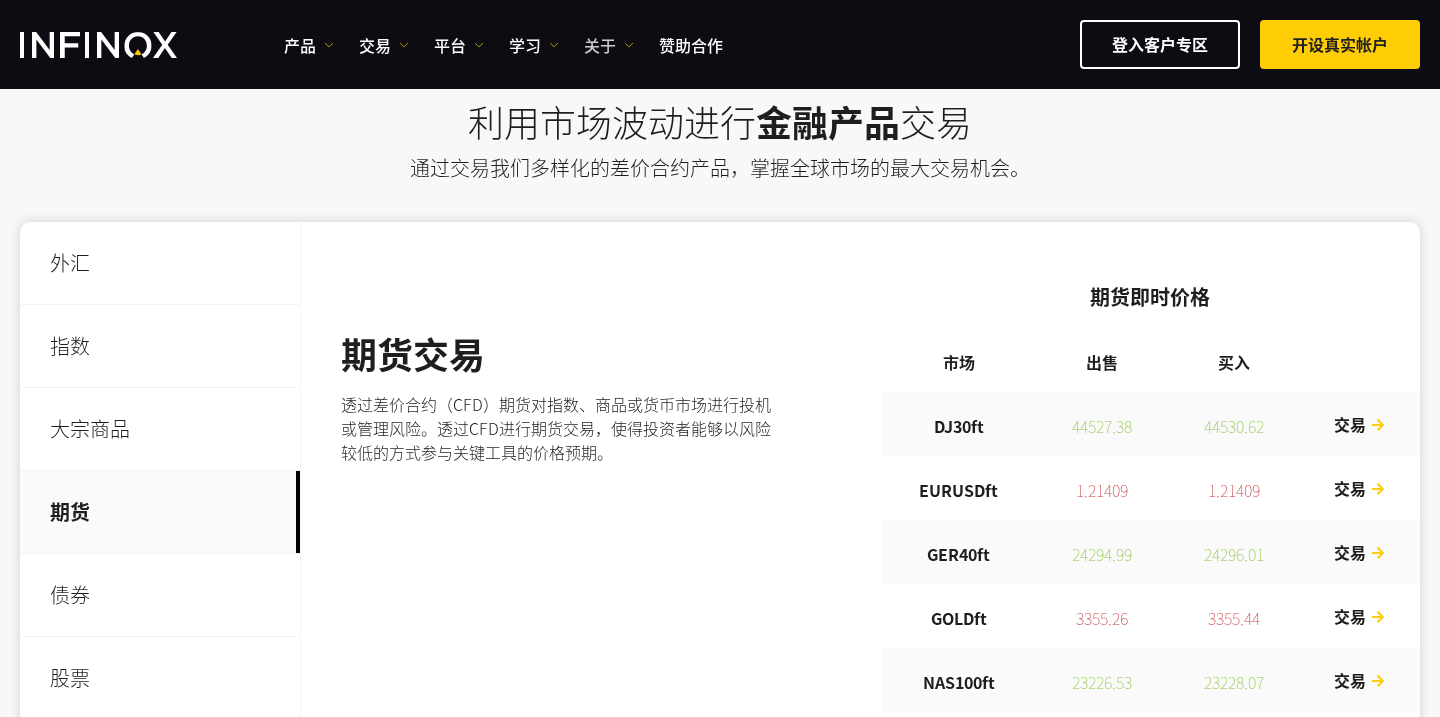 click on "关于" at bounding box center (600, 45) 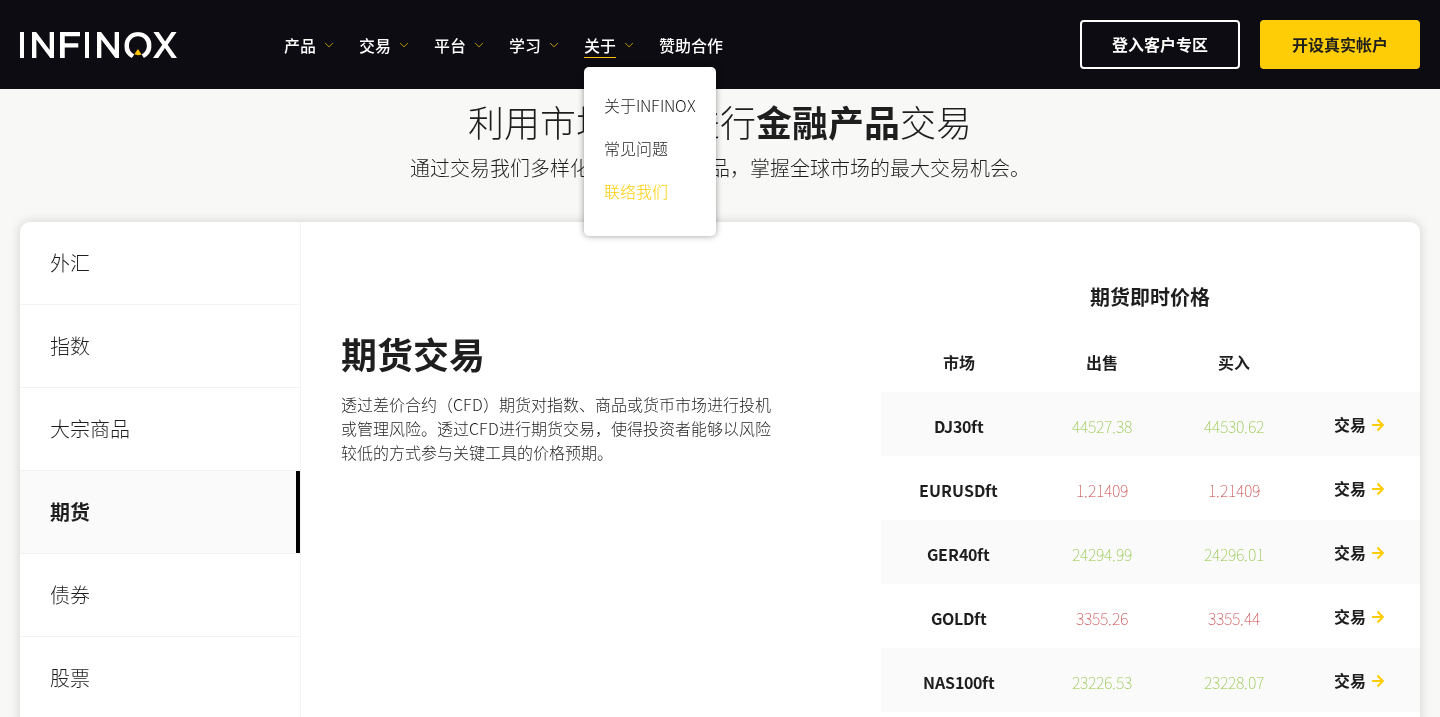 click on "联络我们" at bounding box center (636, 191) 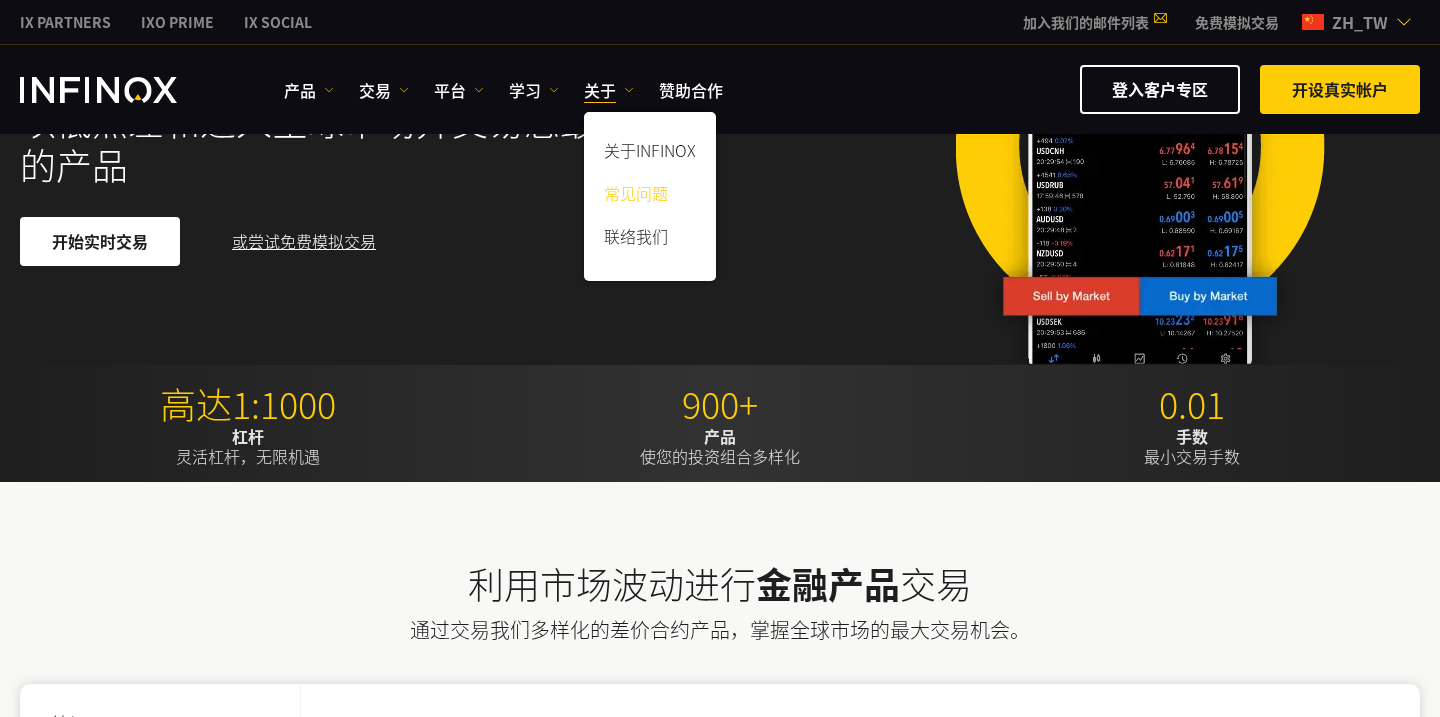 scroll, scrollTop: 0, scrollLeft: 0, axis: both 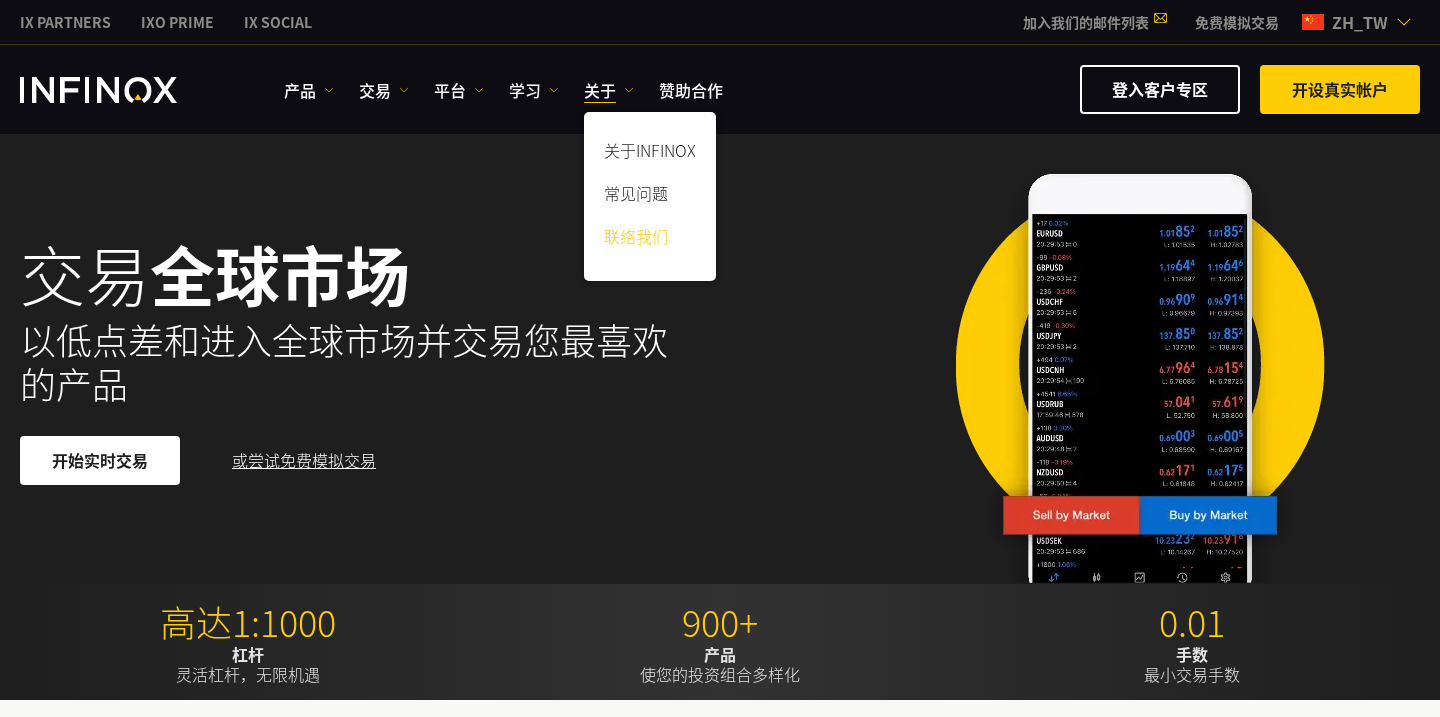 click on "联络我们" at bounding box center (636, 236) 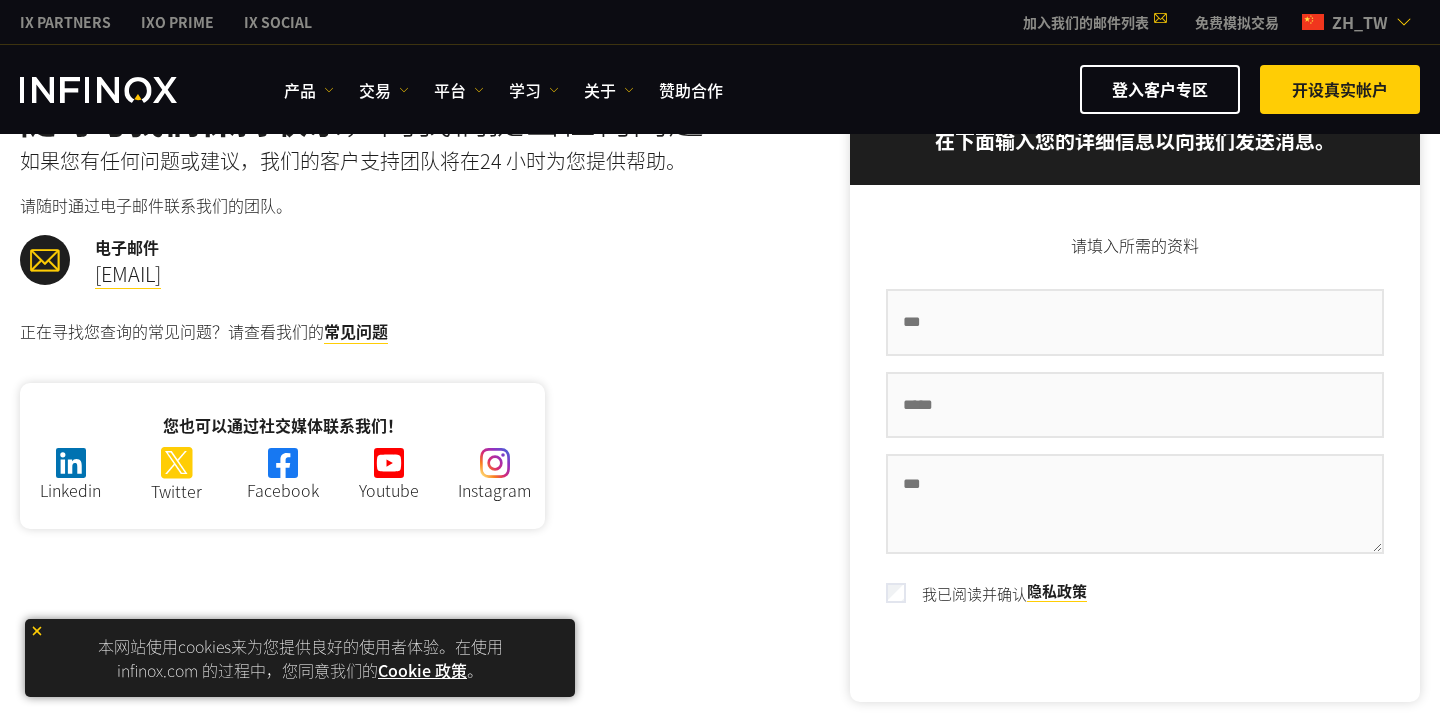 scroll, scrollTop: 199, scrollLeft: 0, axis: vertical 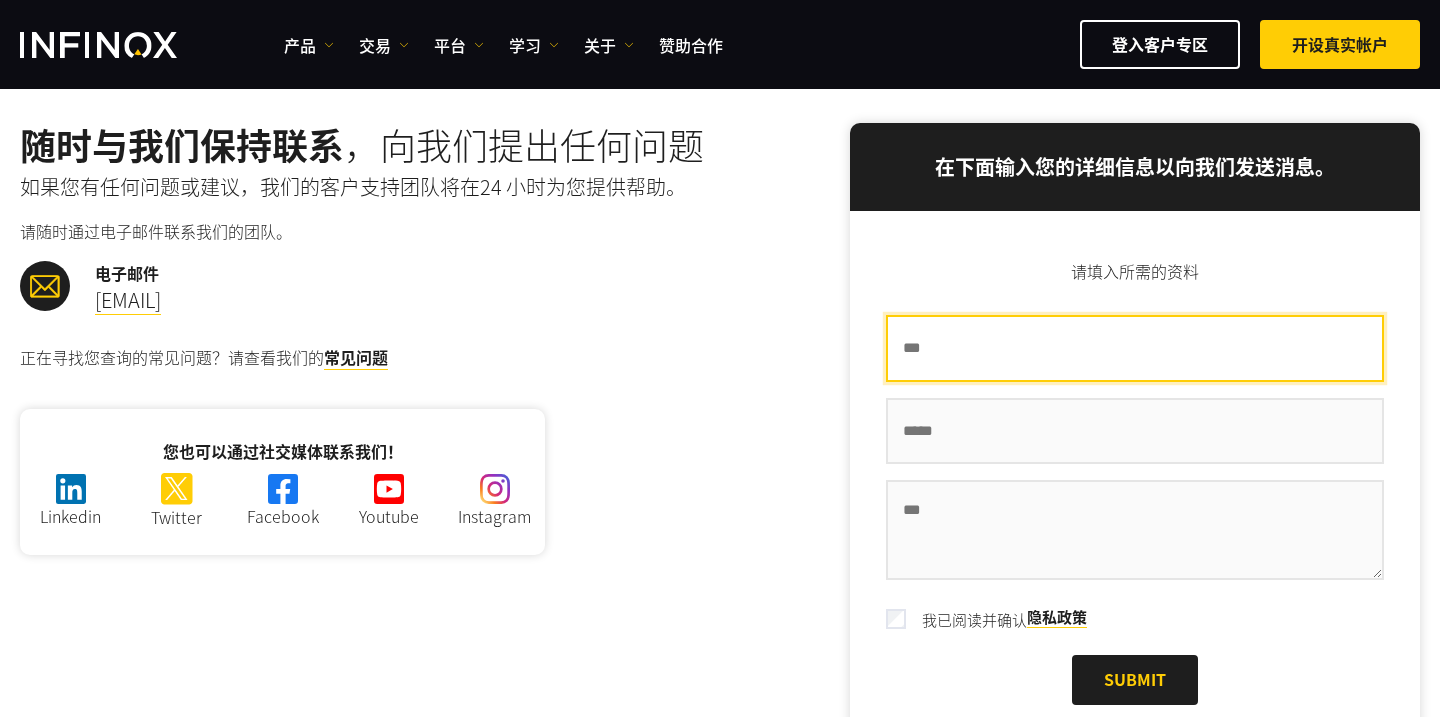 click on "姓名 *" at bounding box center (1135, 348) 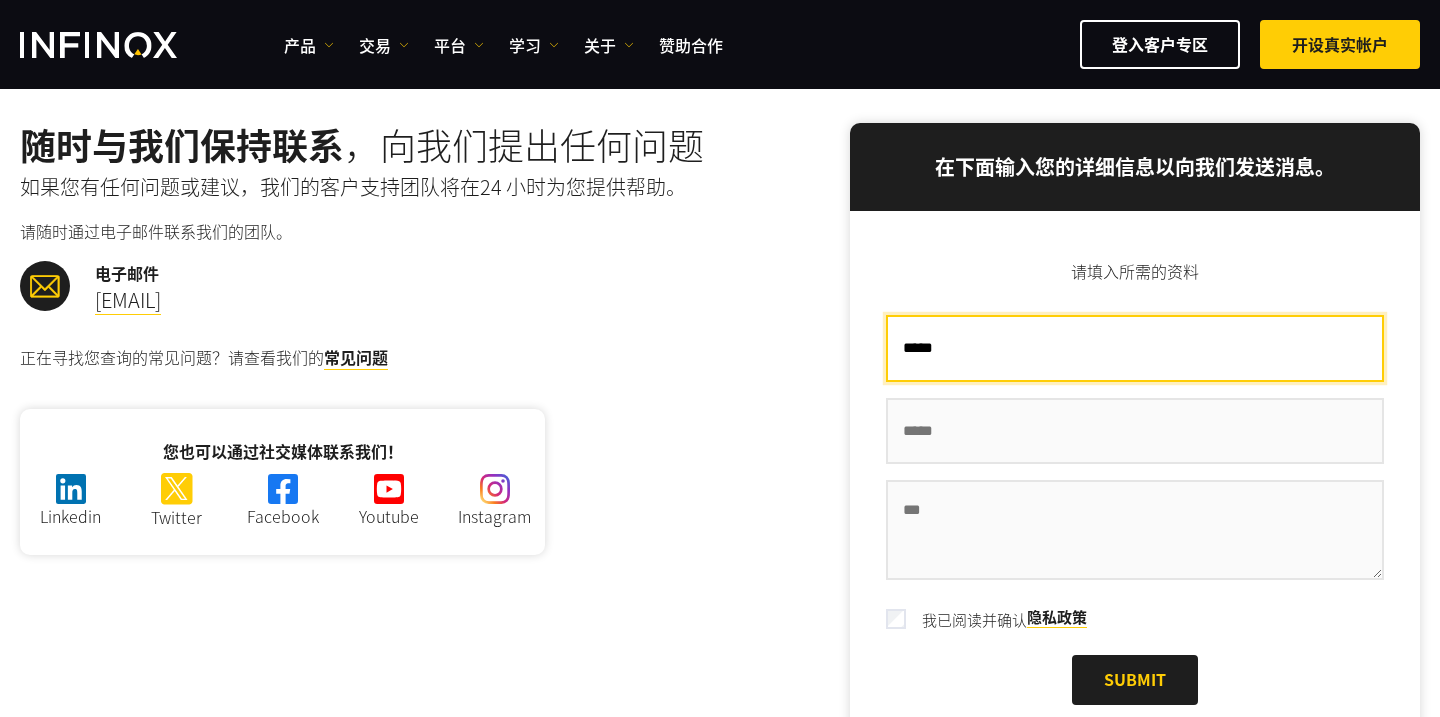 type on "*****" 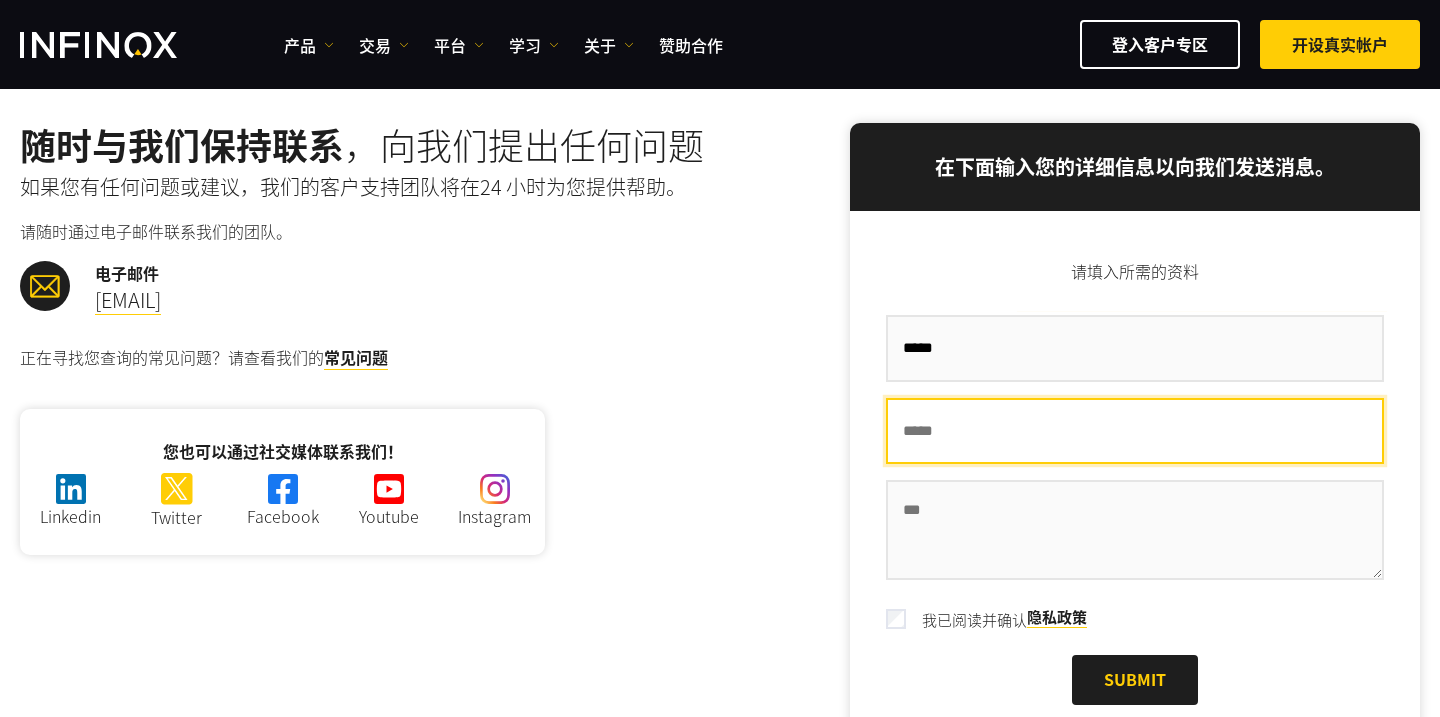 click on "電子郵箱 *" at bounding box center (1135, 431) 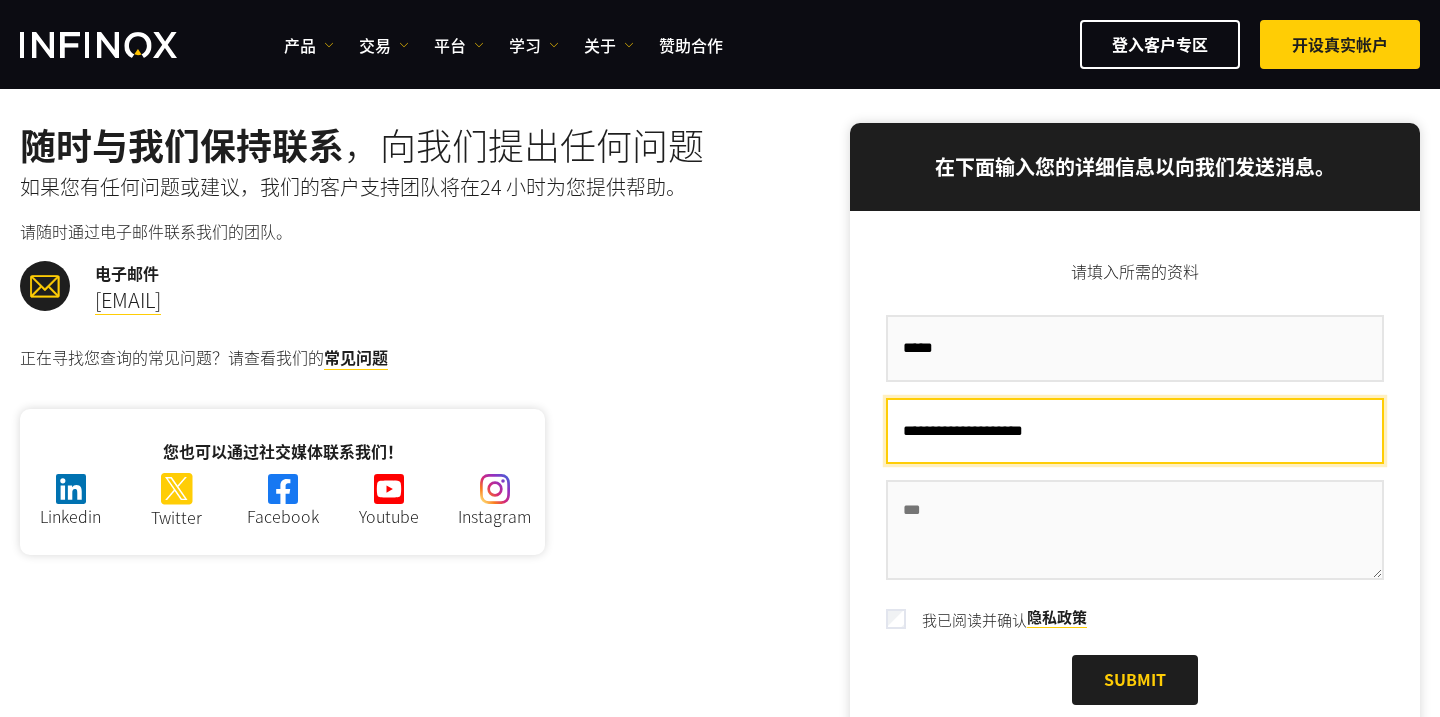 type on "**********" 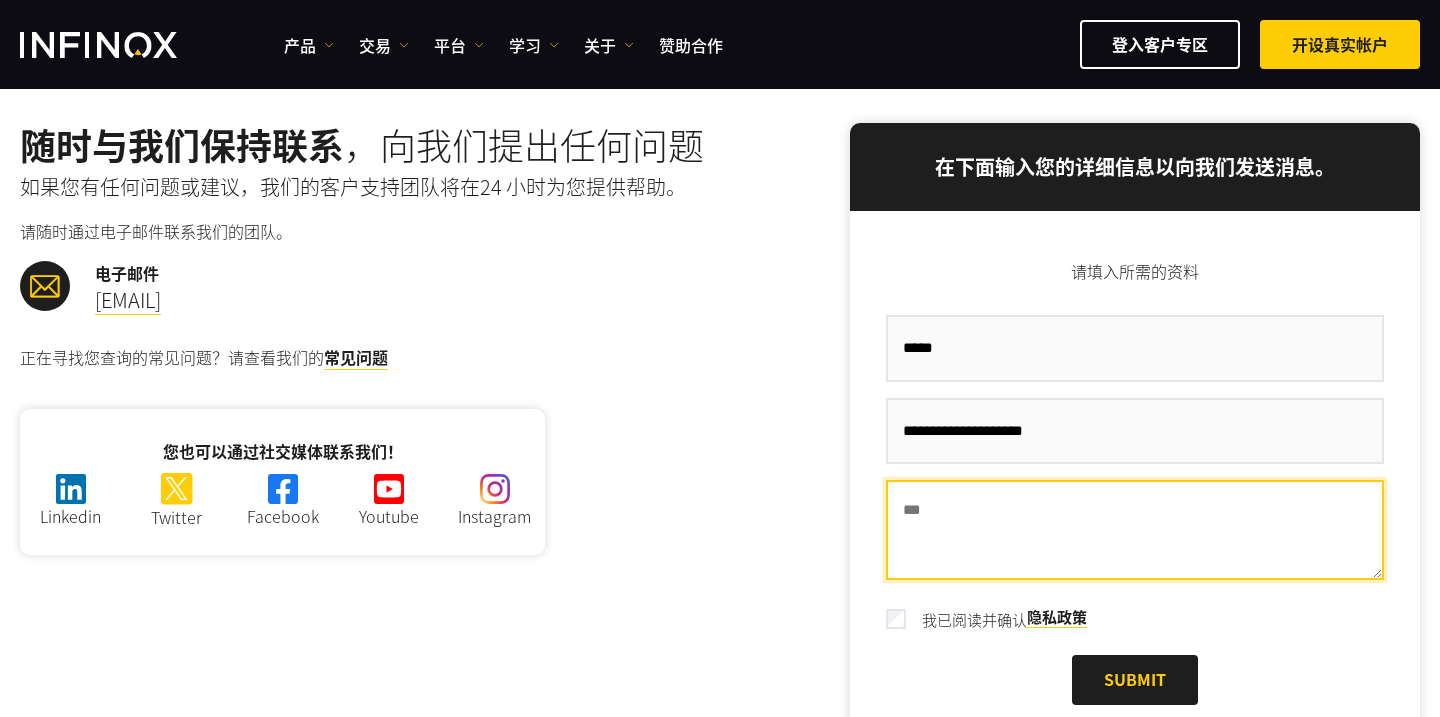 click on "訊息 *" at bounding box center (1135, 530) 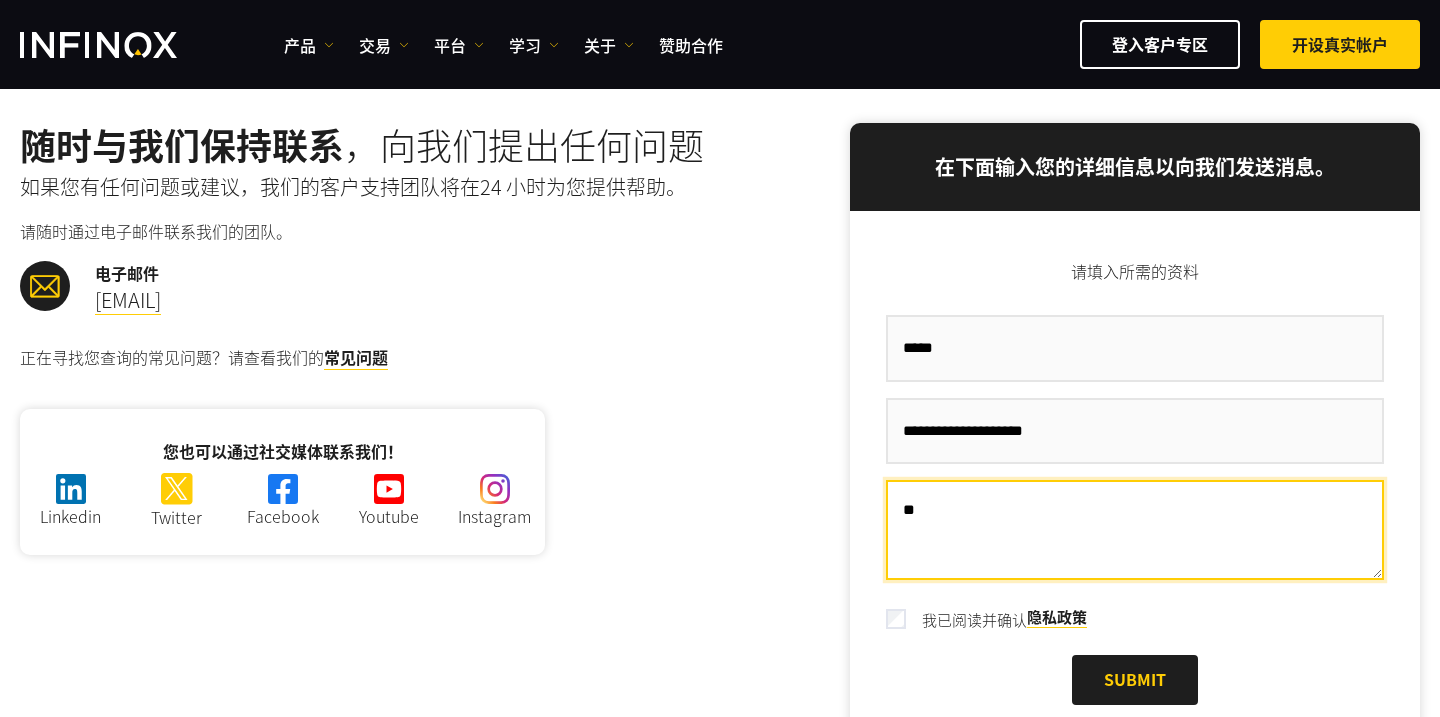 type on "*" 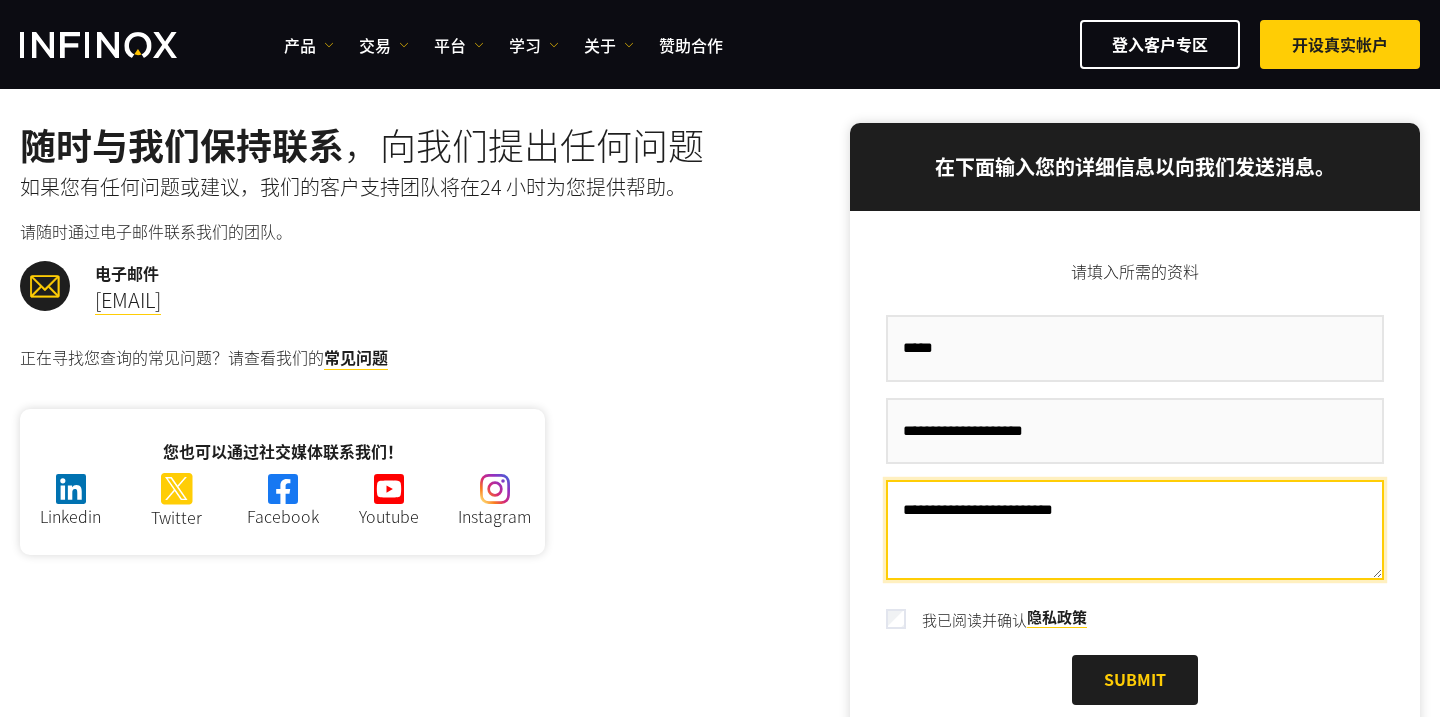 scroll, scrollTop: 0, scrollLeft: 0, axis: both 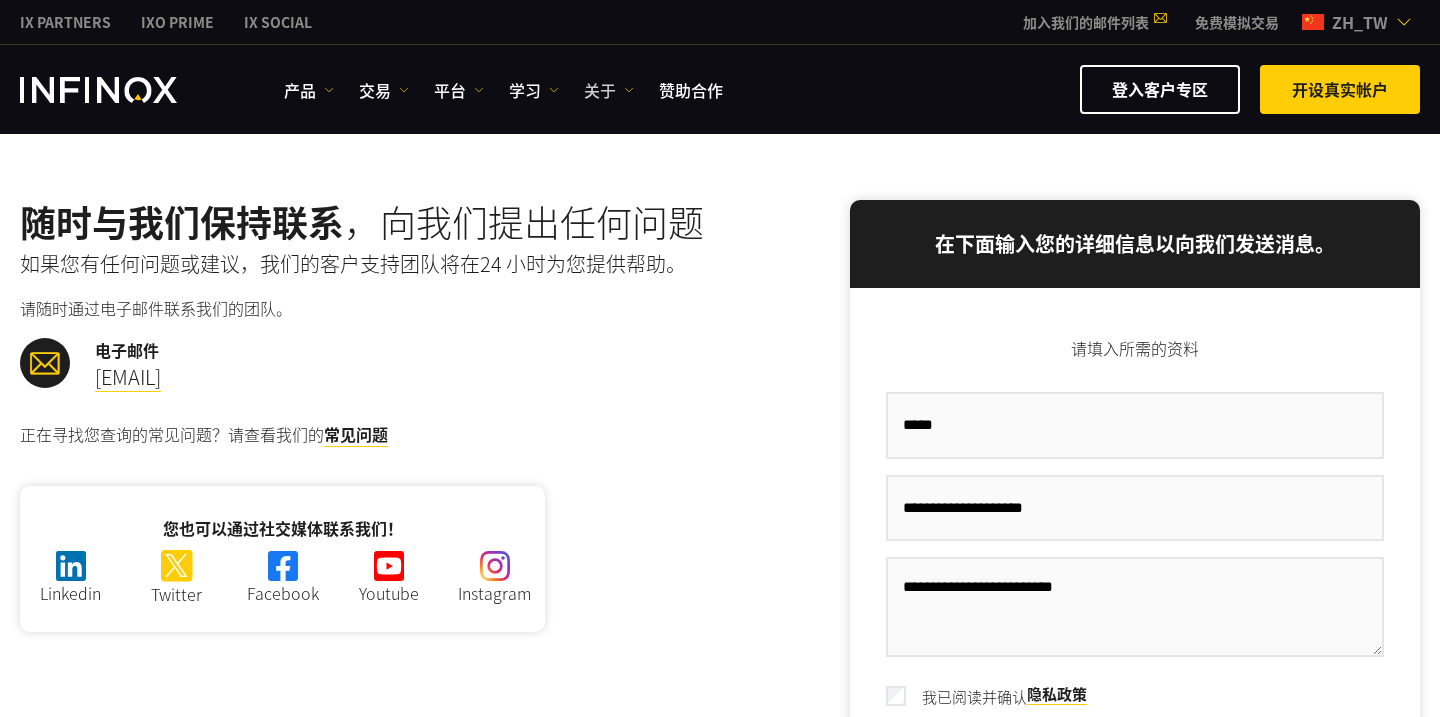 click on "关于" at bounding box center [600, 90] 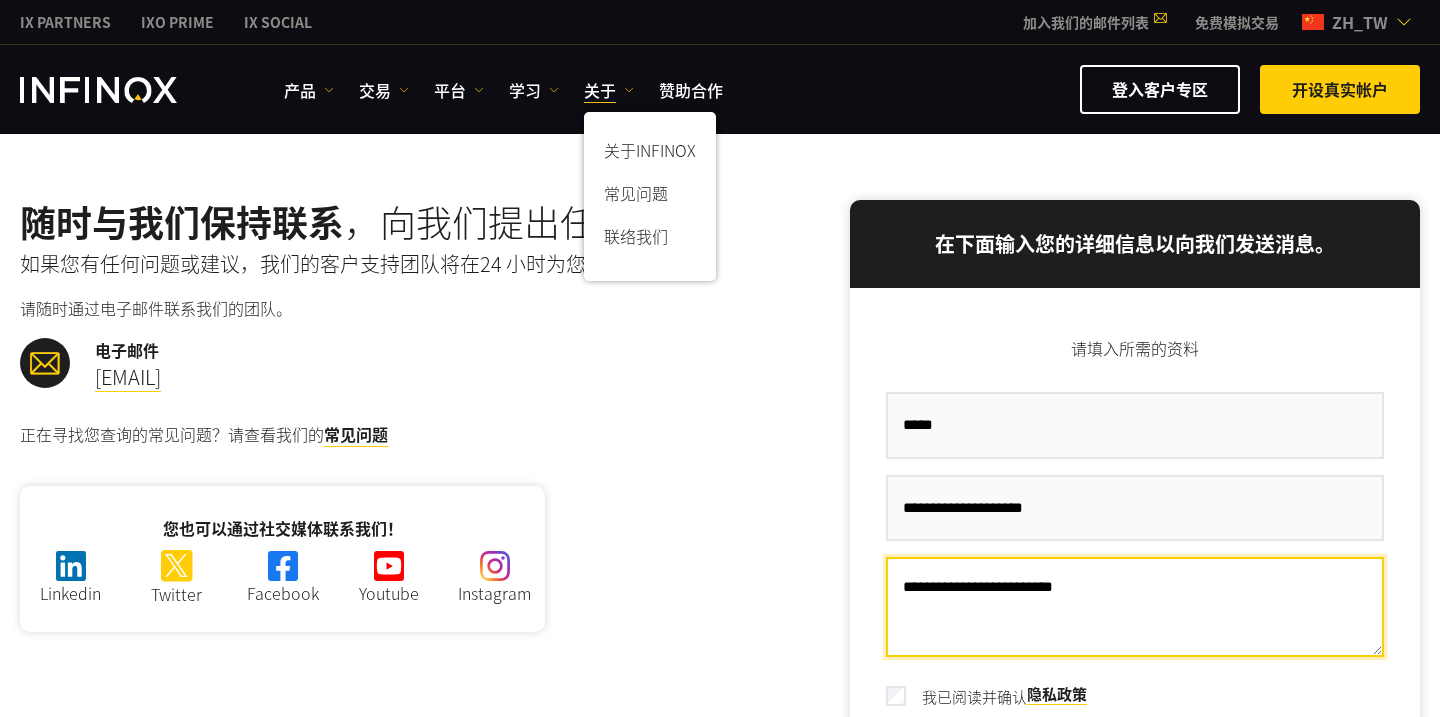 click on "**********" at bounding box center (1135, 607) 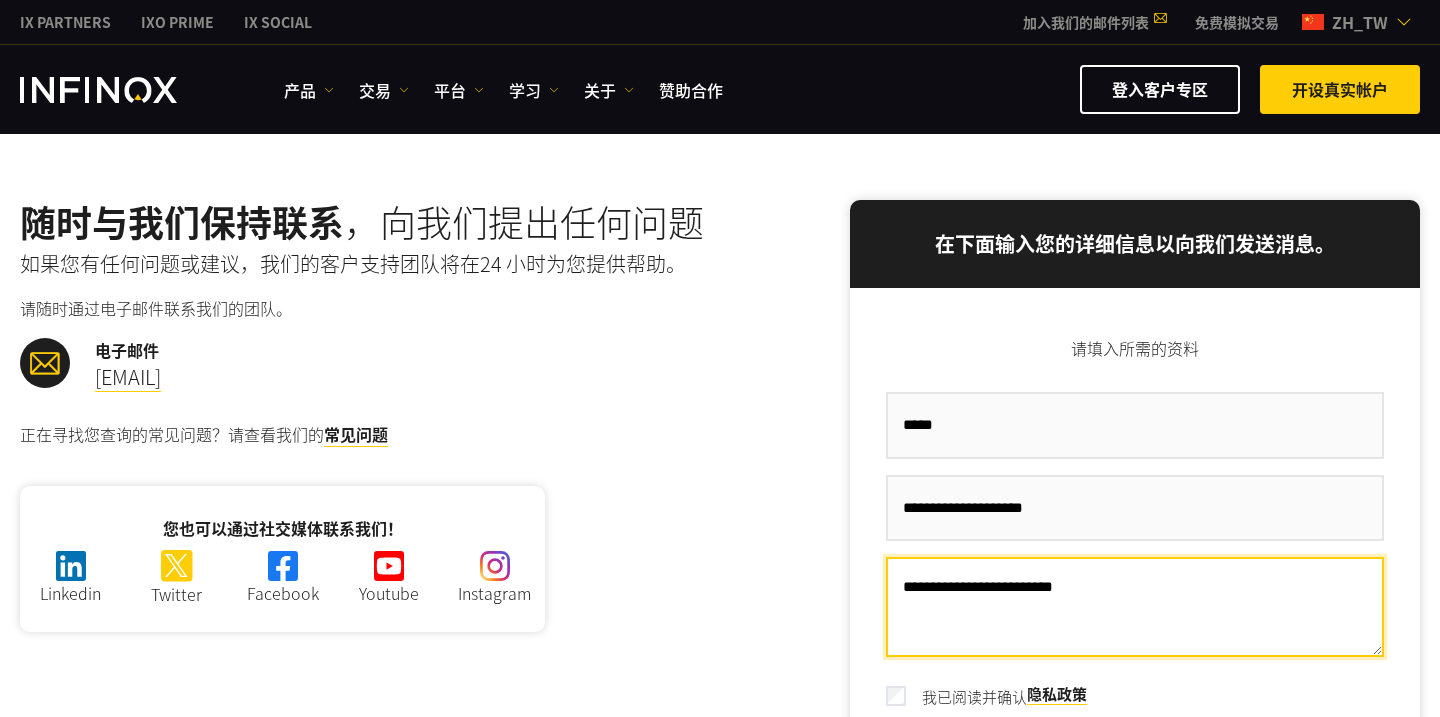 click on "**********" at bounding box center [1135, 607] 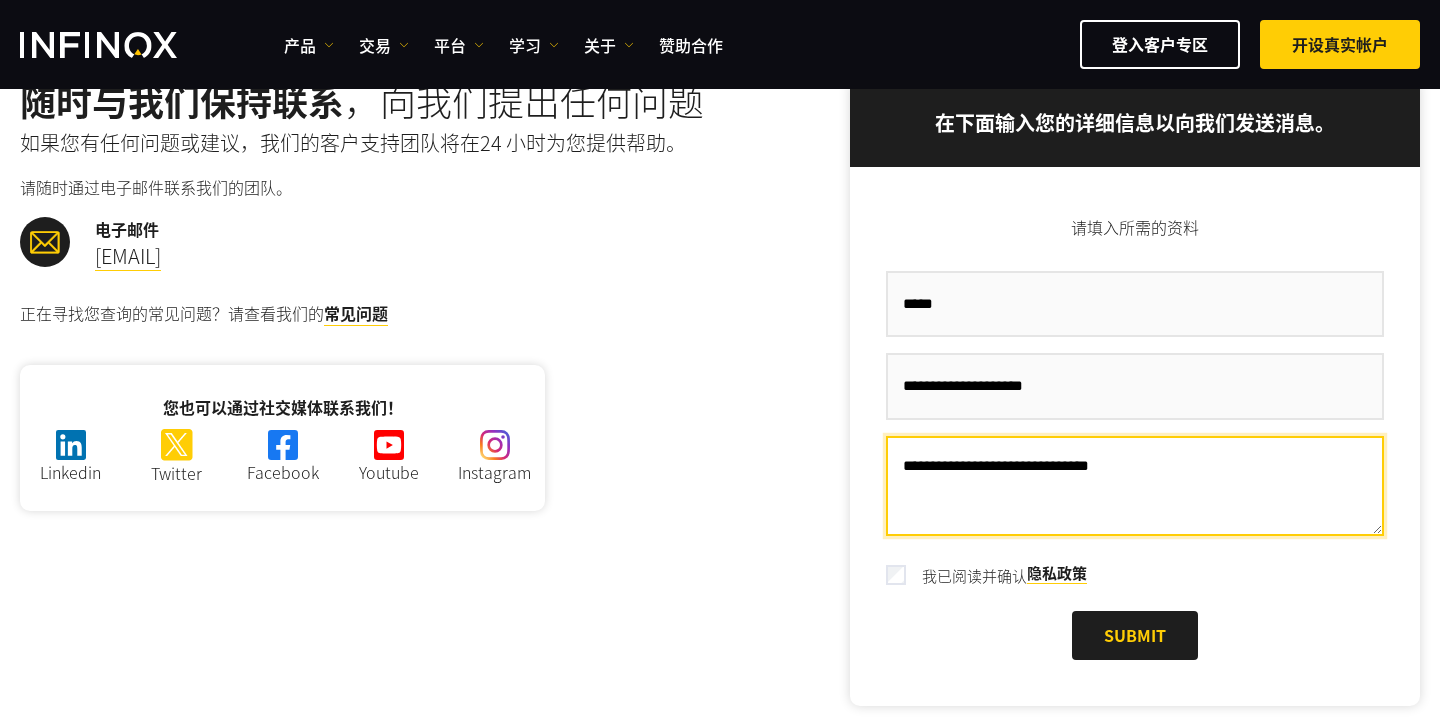 scroll, scrollTop: 109, scrollLeft: 0, axis: vertical 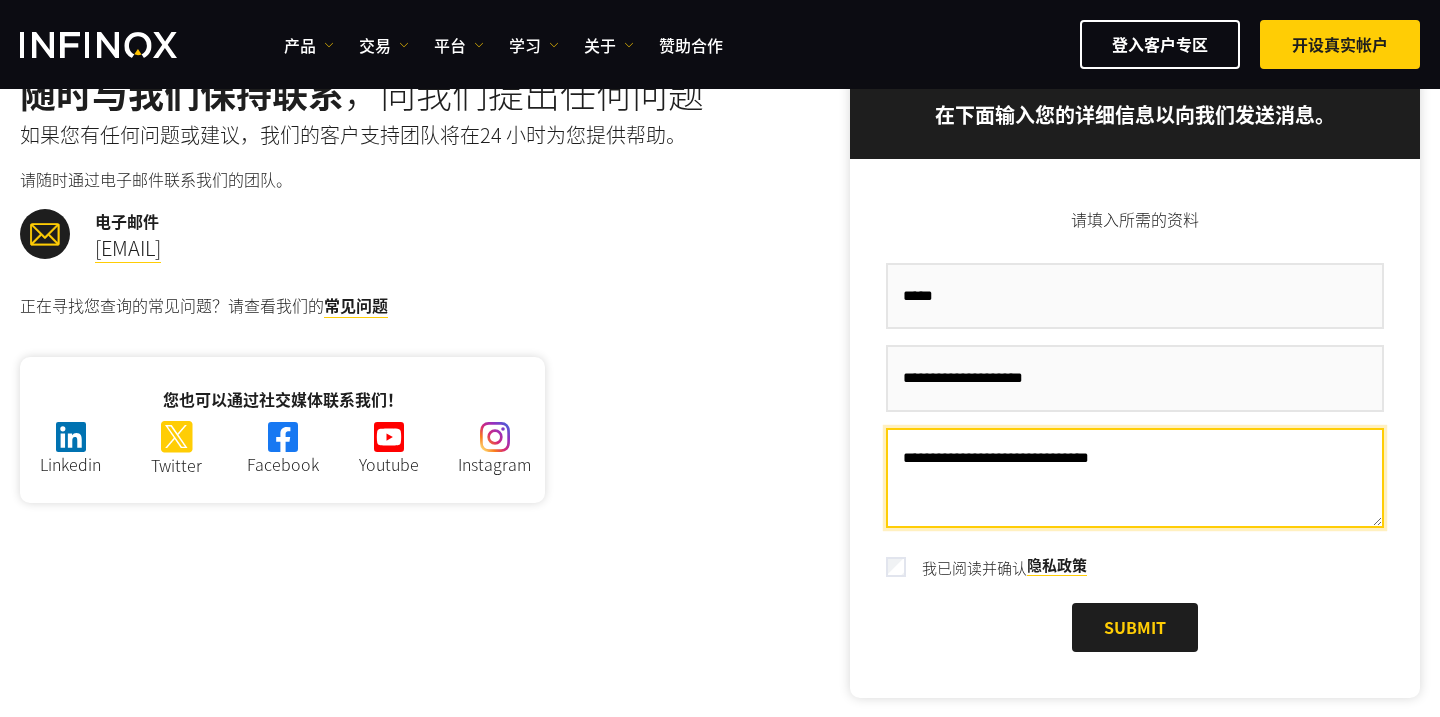 type on "**********" 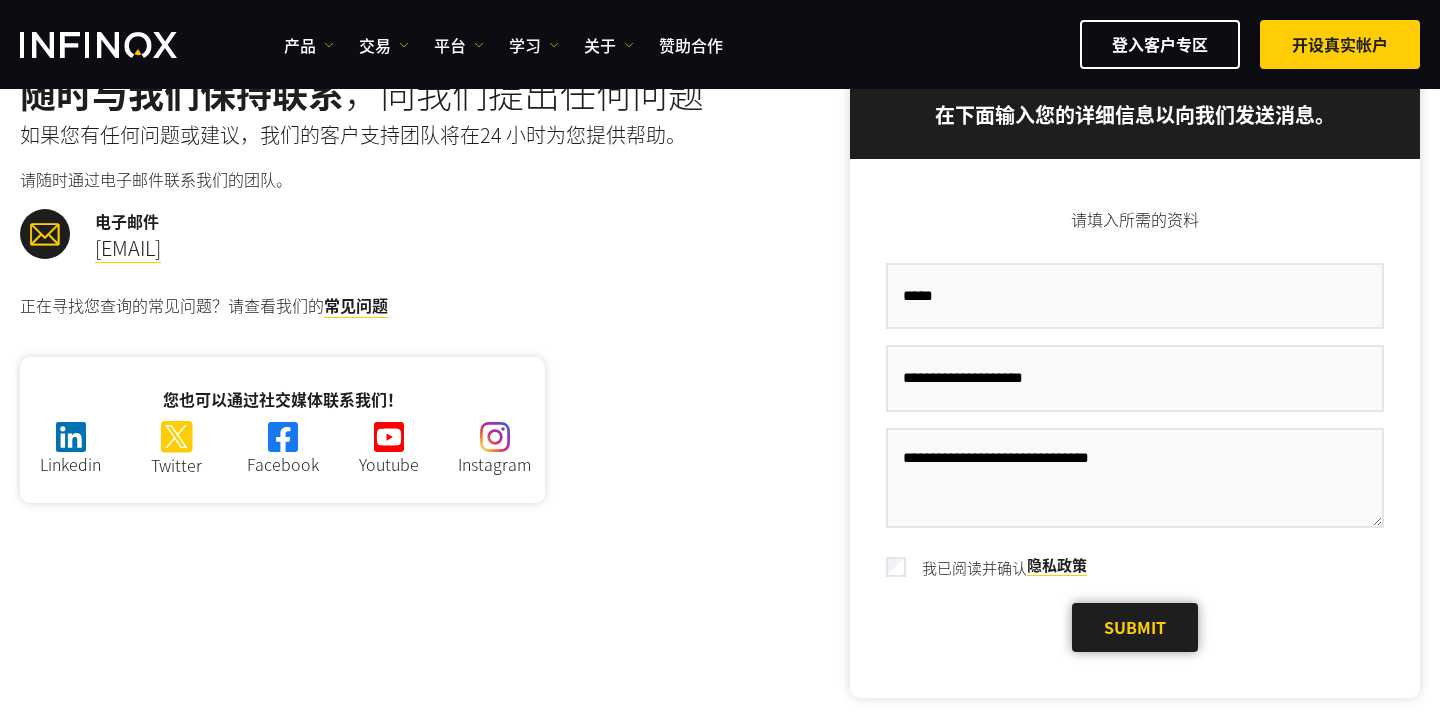 click on "Submit" at bounding box center (1135, 627) 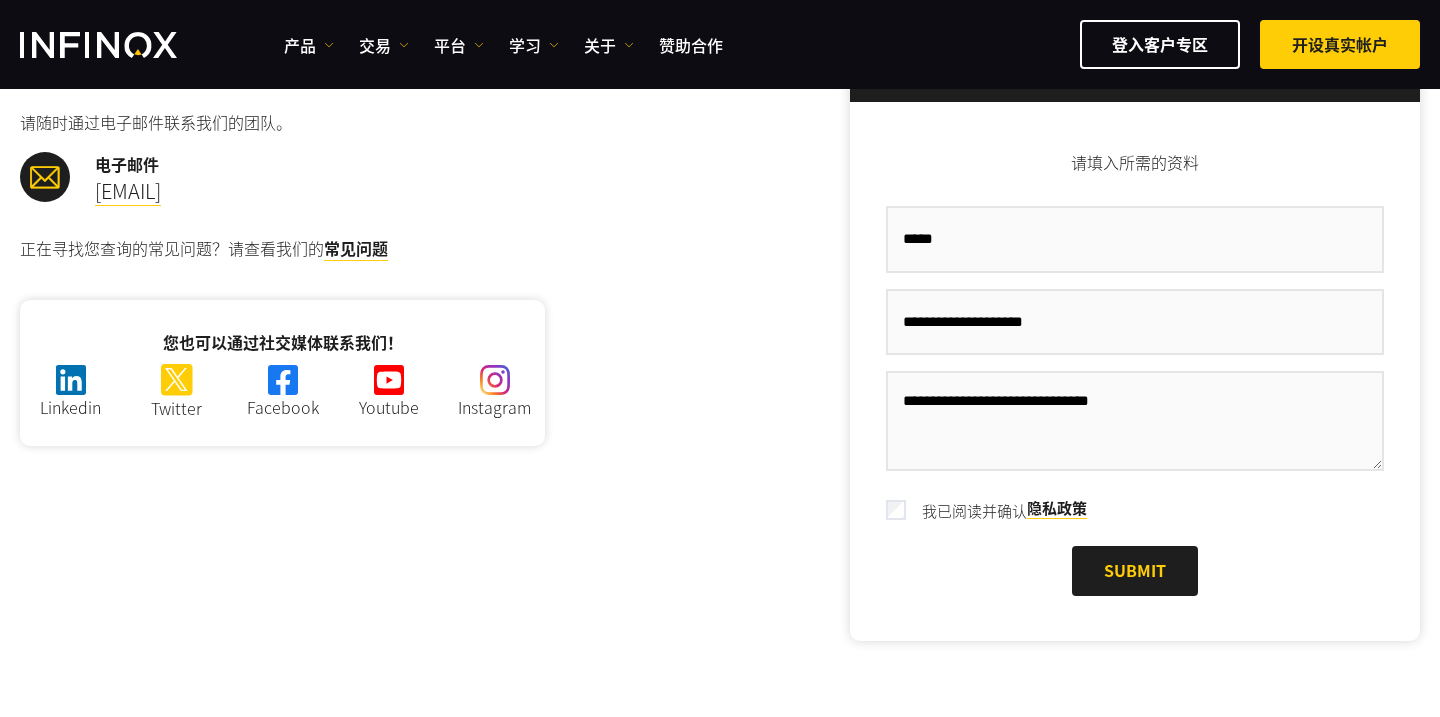scroll, scrollTop: 186, scrollLeft: 0, axis: vertical 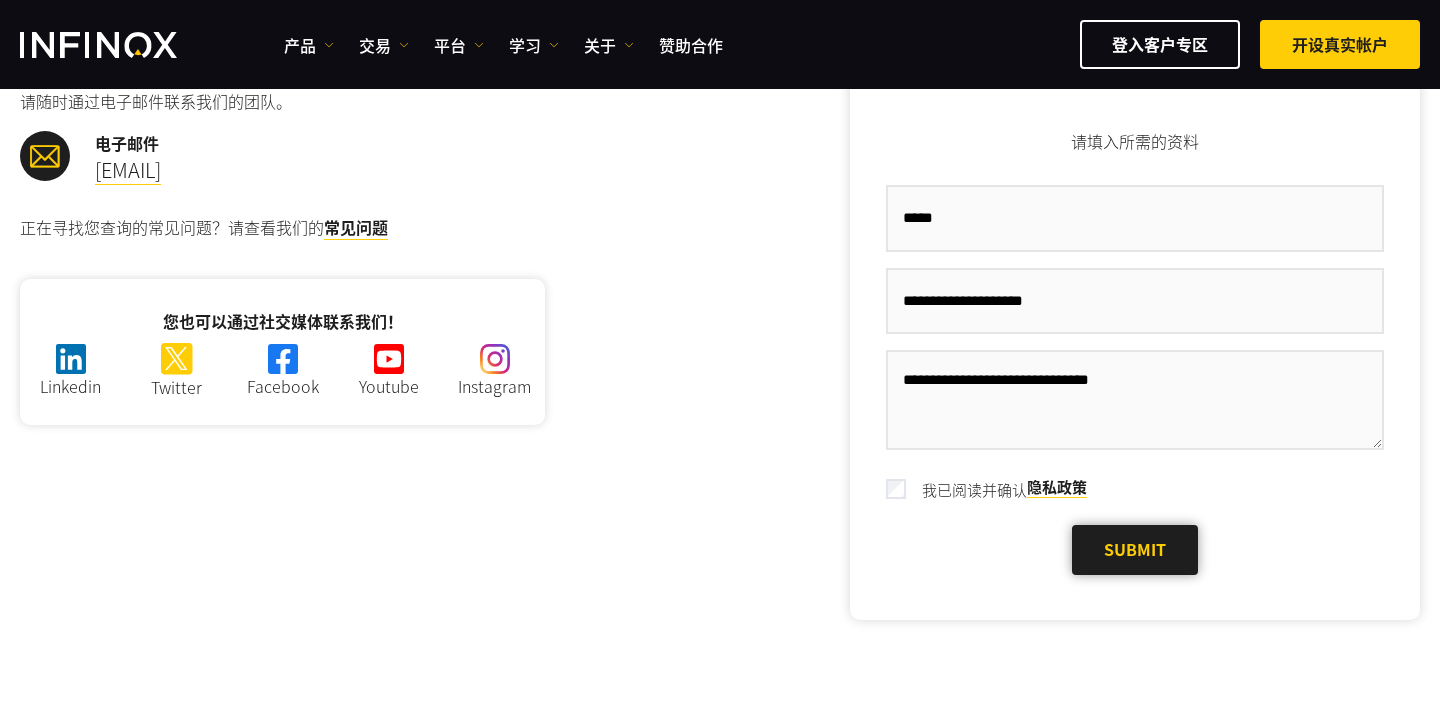 click at bounding box center [1135, 550] 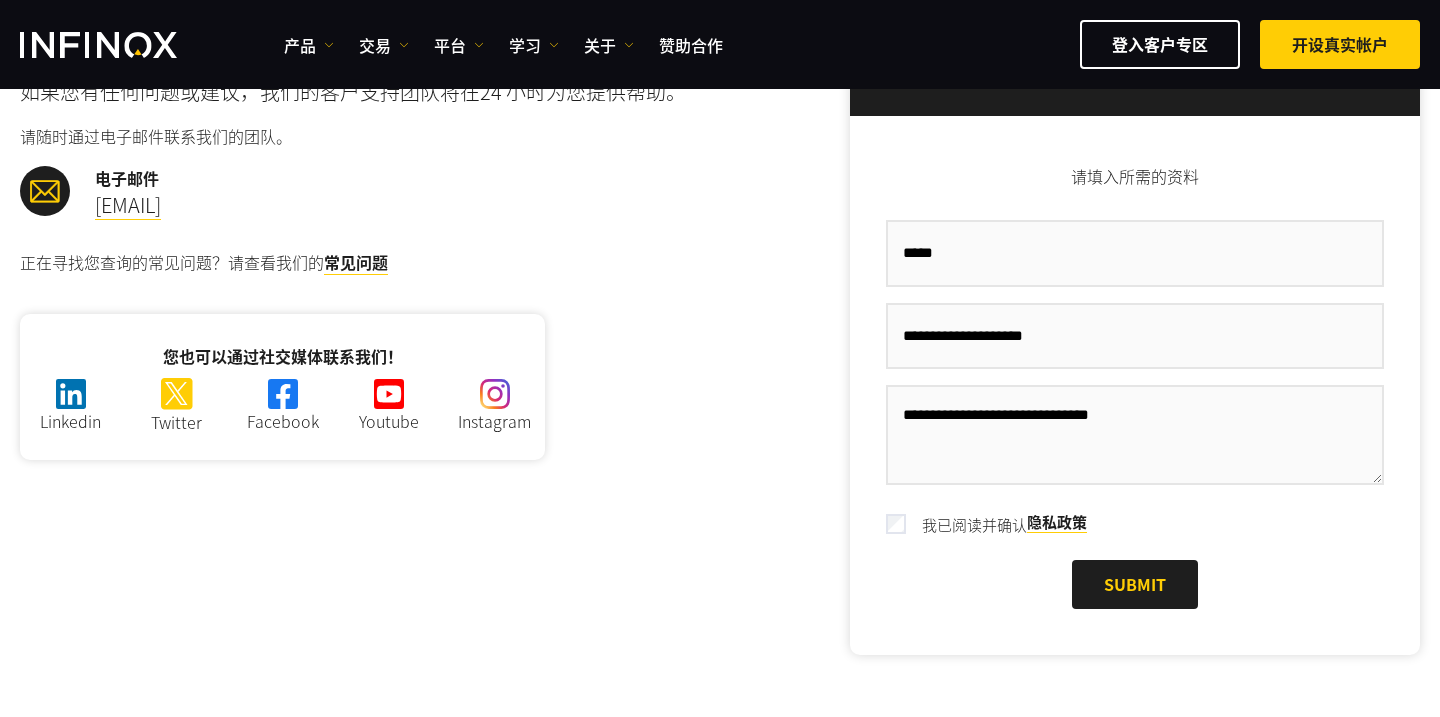 scroll, scrollTop: 227, scrollLeft: 0, axis: vertical 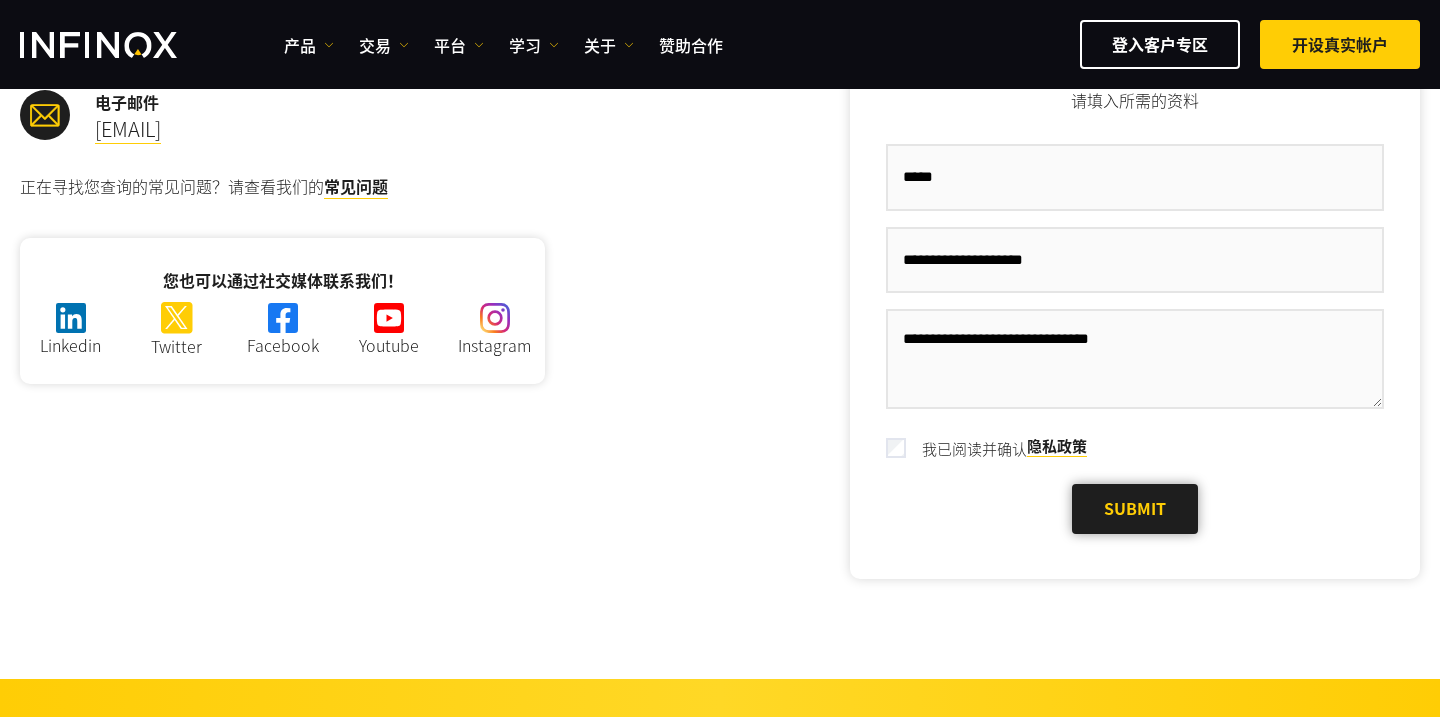 click on "Submit" at bounding box center (1135, 508) 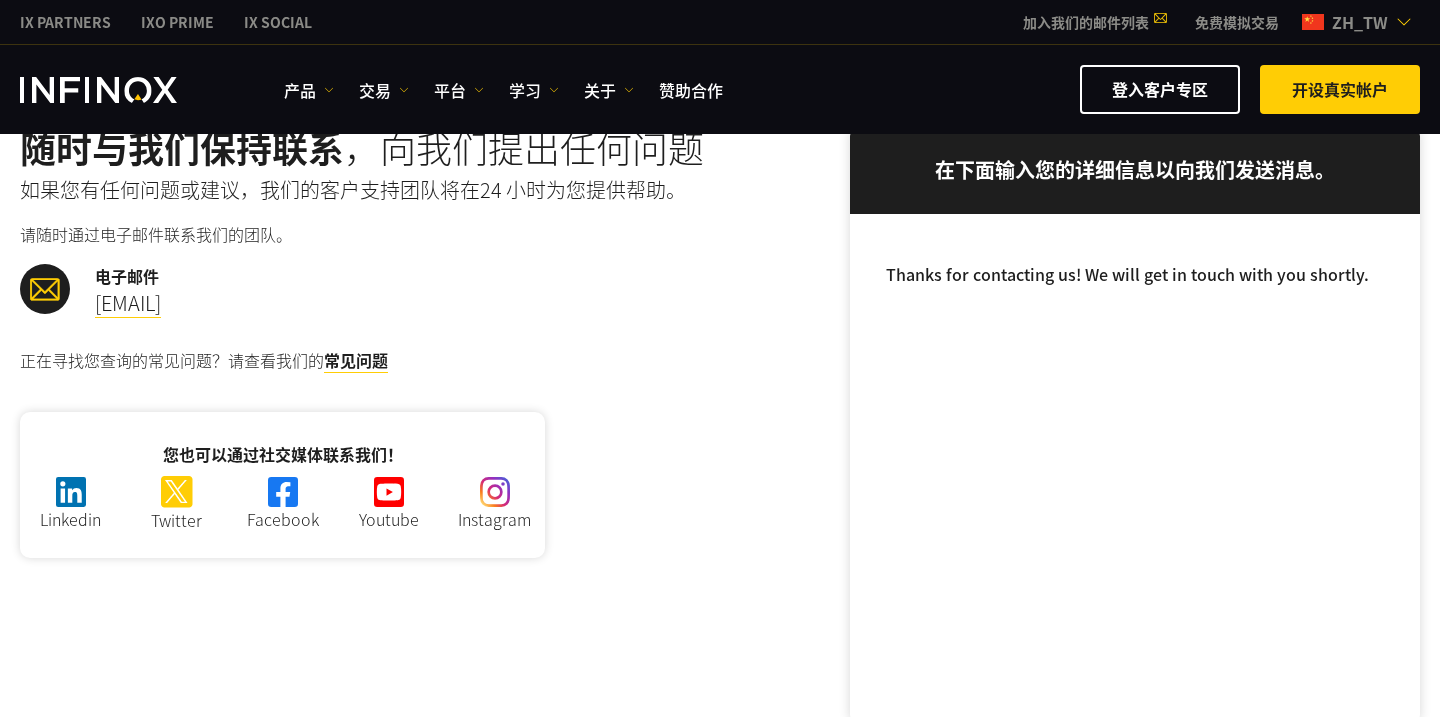 scroll, scrollTop: 137, scrollLeft: 0, axis: vertical 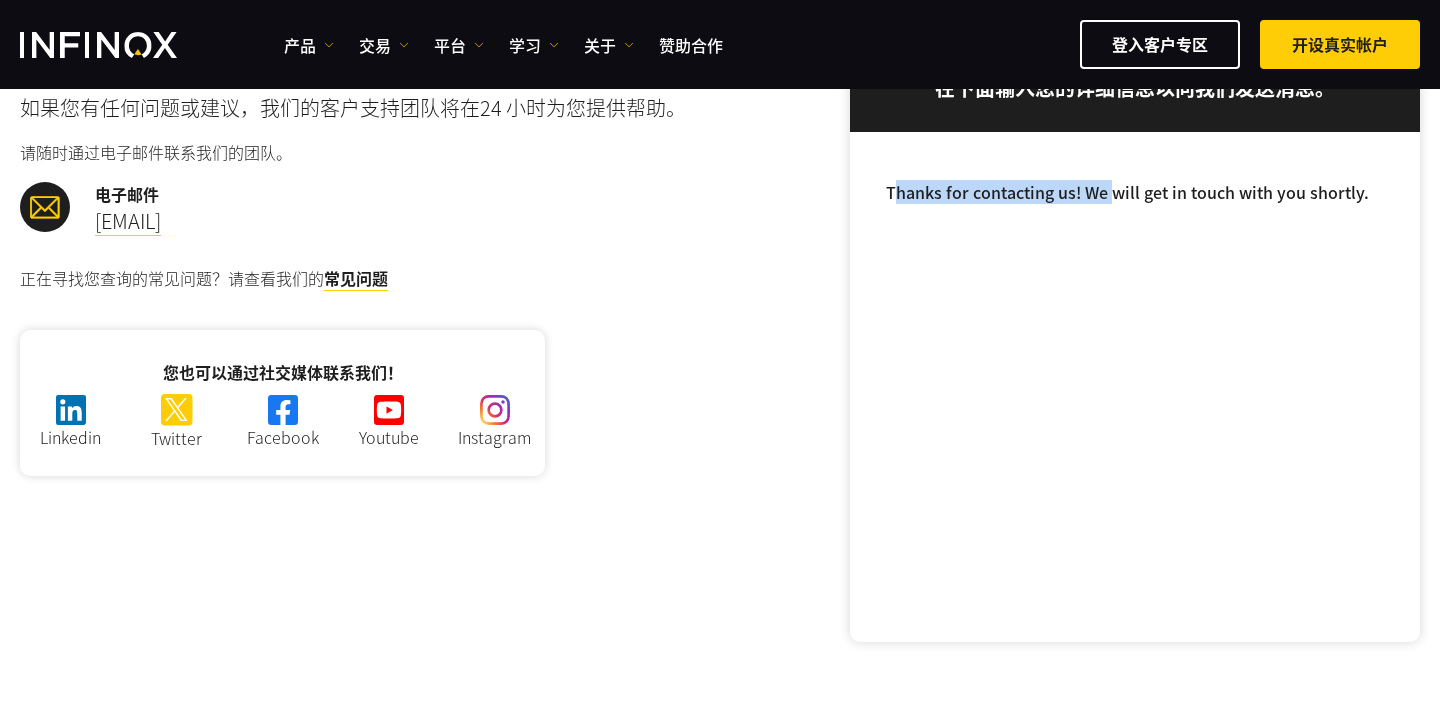 drag, startPoint x: 897, startPoint y: 191, endPoint x: 1134, endPoint y: 191, distance: 237 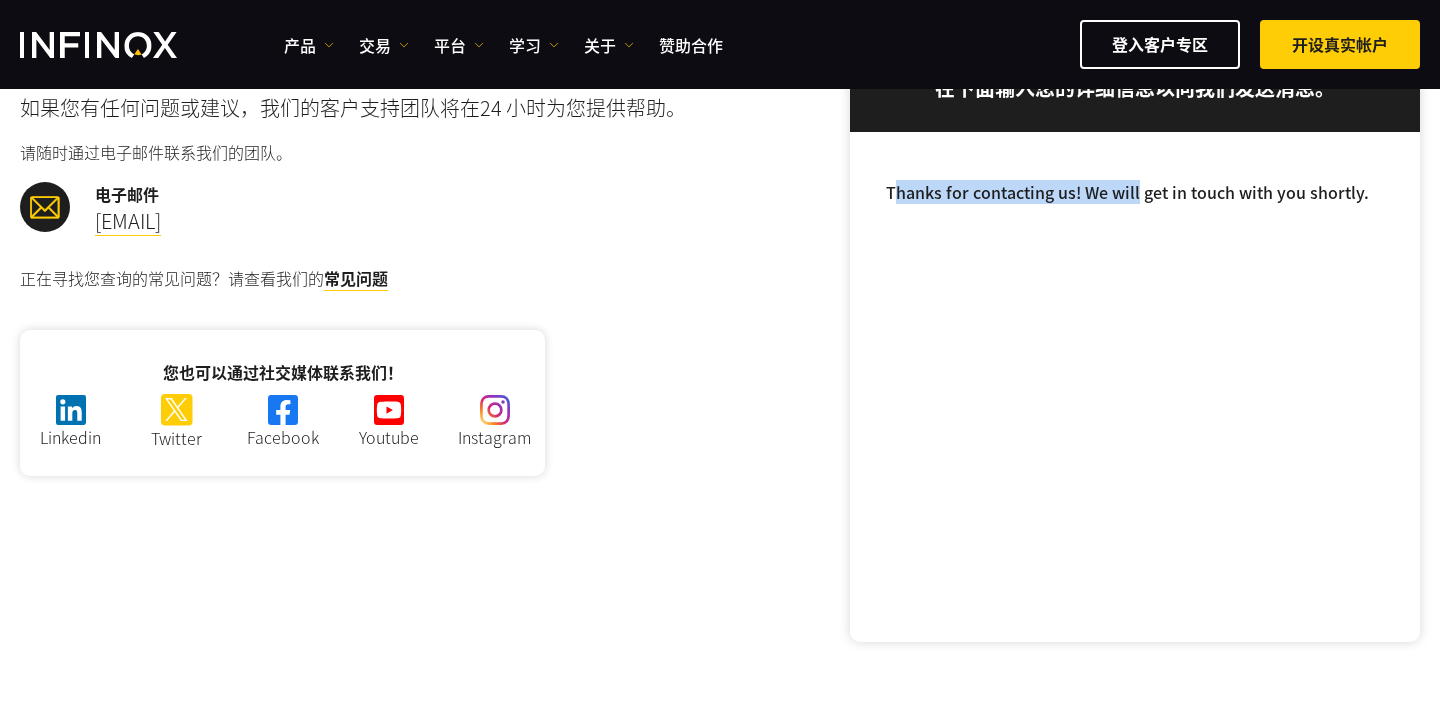 click on "Thanks for contacting us! We will get in touch with you shortly." at bounding box center (1127, 192) 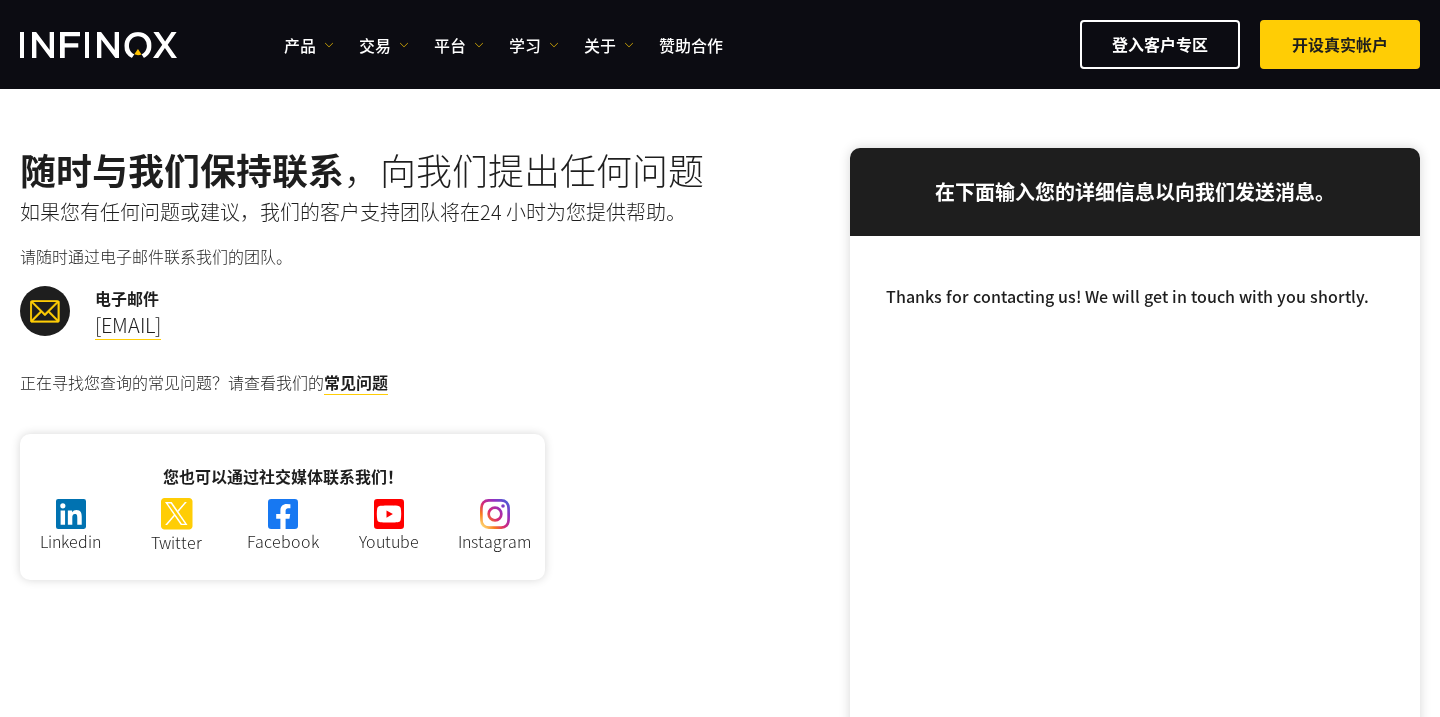 scroll, scrollTop: 0, scrollLeft: 0, axis: both 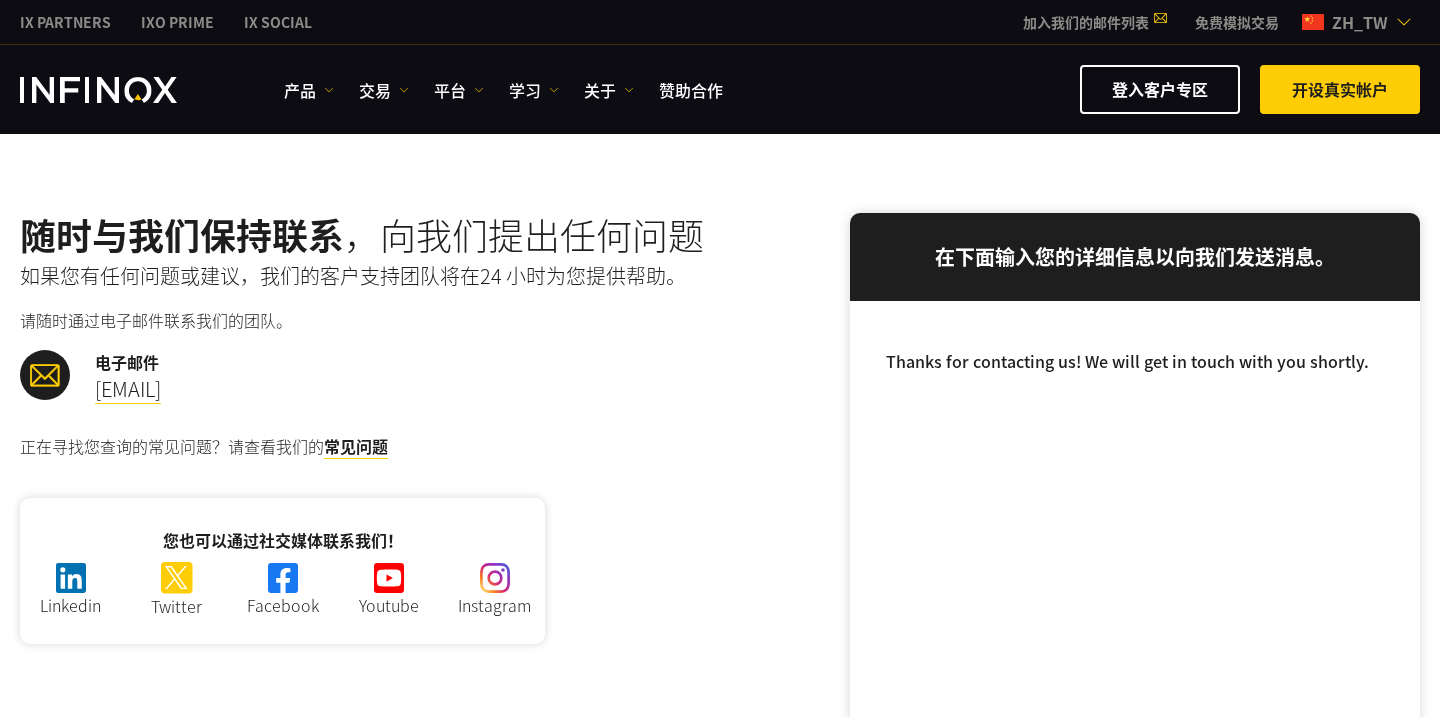click on "加入我们的邮件列表" at bounding box center (1086, 22) 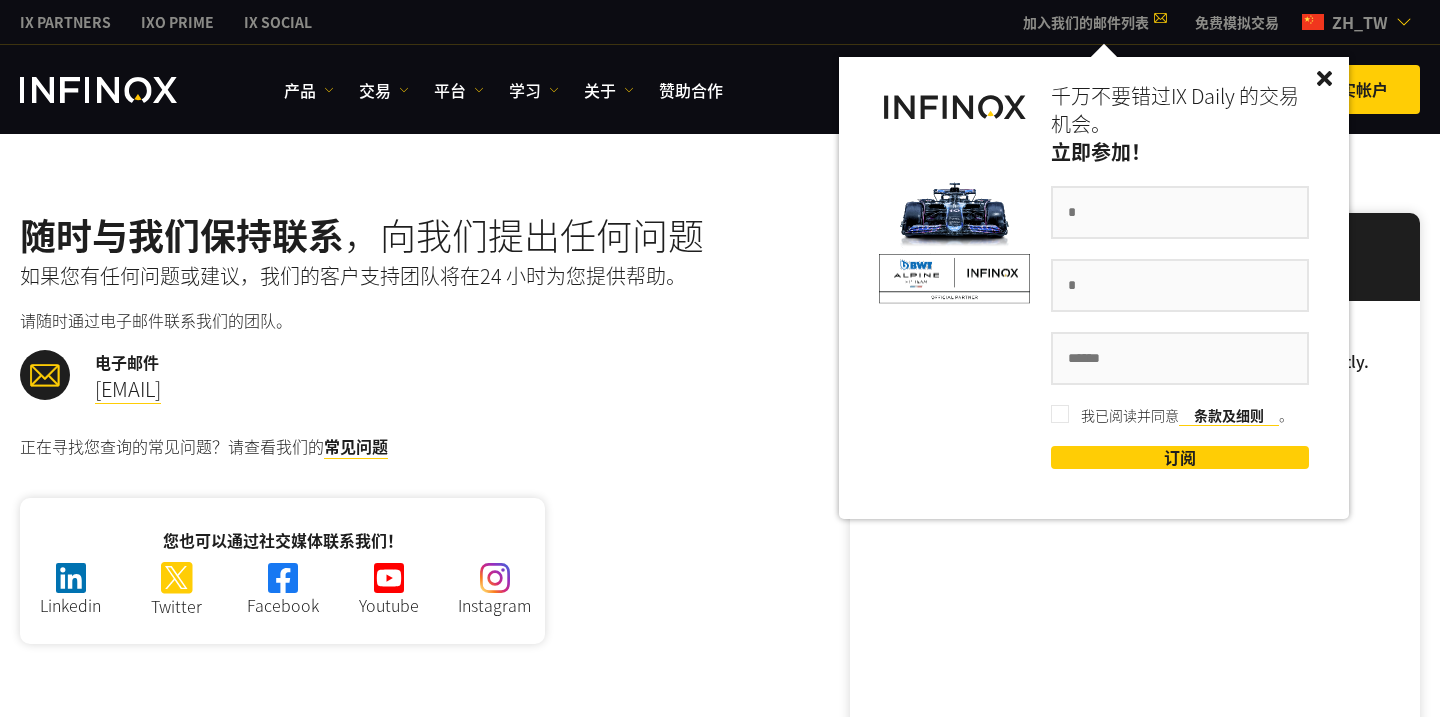 click on "随时与我们保持联系 ，向我们提出任何问题
如果您有任何问题或建议，我们的客户支持团队将在24 小时为您提供帮助。
请随时通过电子邮件联系我们的团队。
电子邮件
support.asia@infinox.com
正在寻找您查询的常见问题？请查看我们的 常见问题
Linkedin" at bounding box center (370, 429) 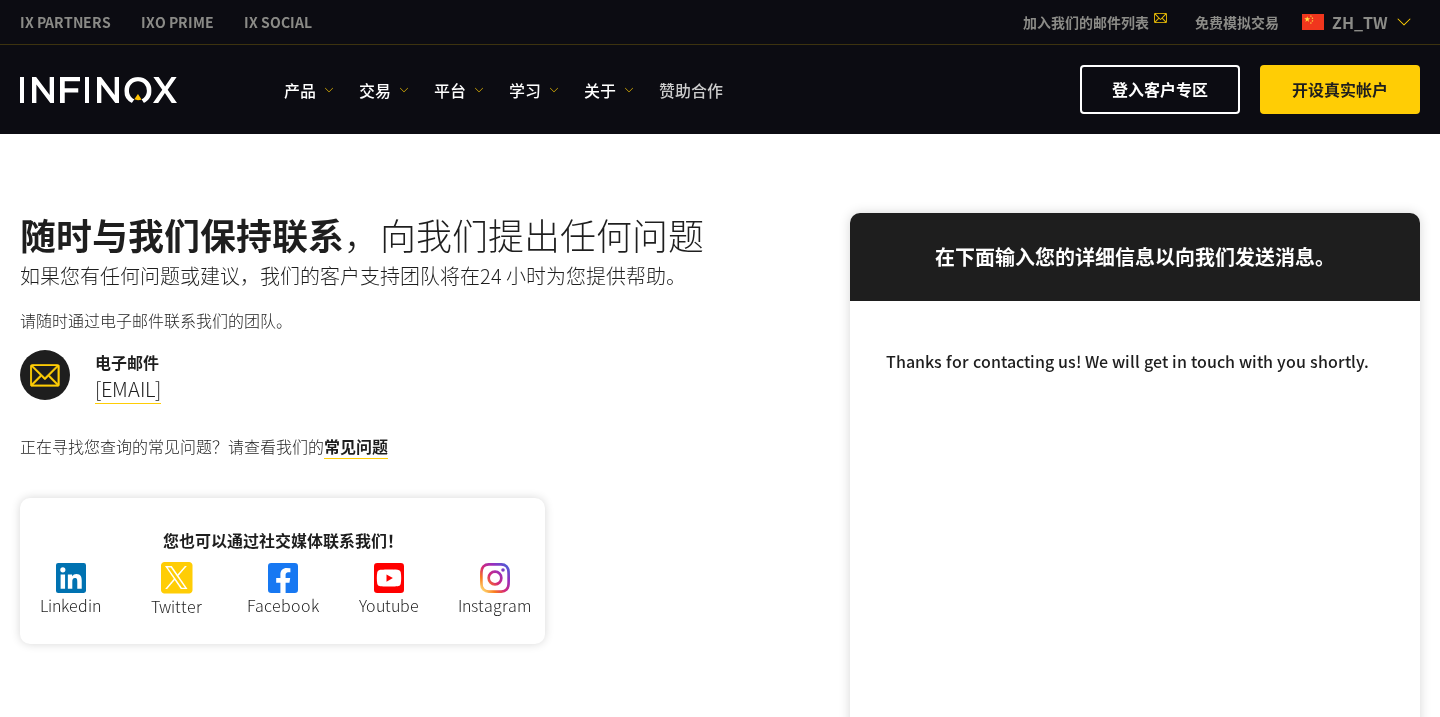 click on "赞助合作" at bounding box center (691, 90) 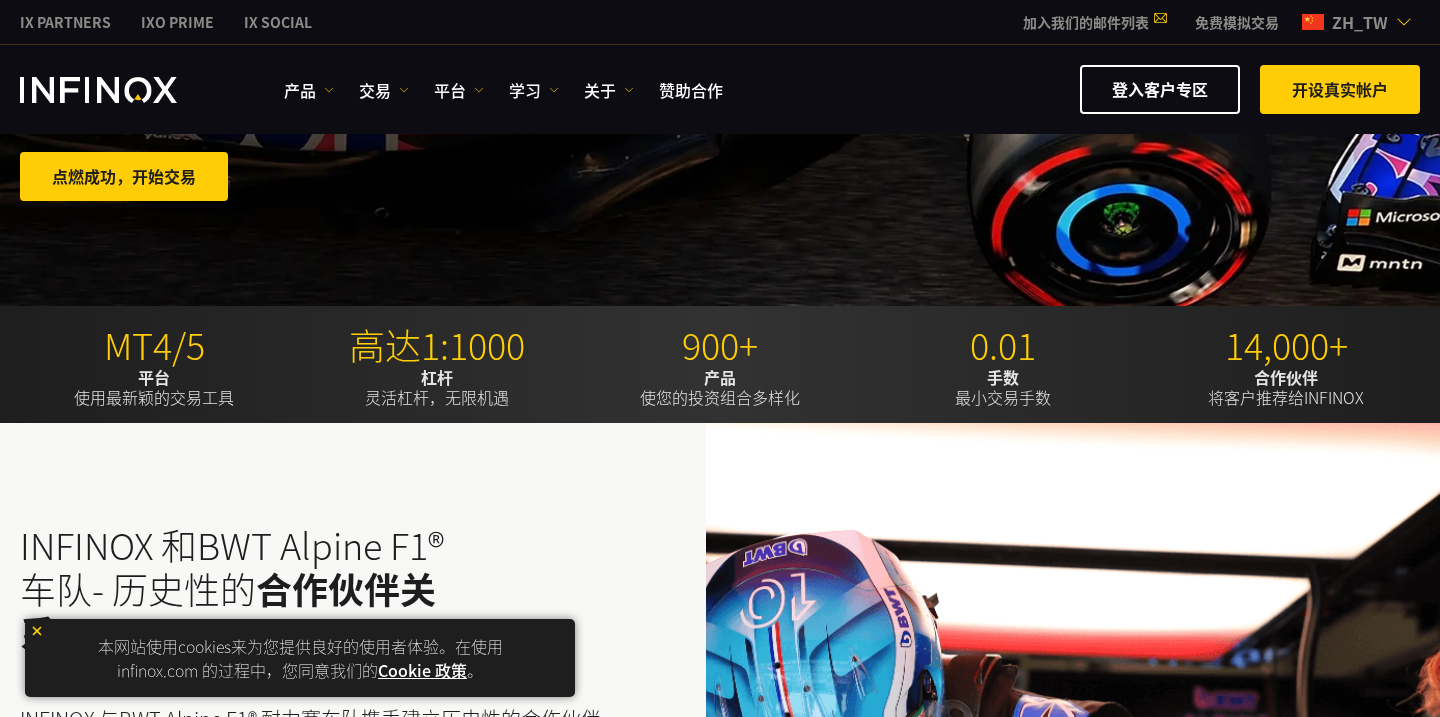 scroll, scrollTop: 513, scrollLeft: 0, axis: vertical 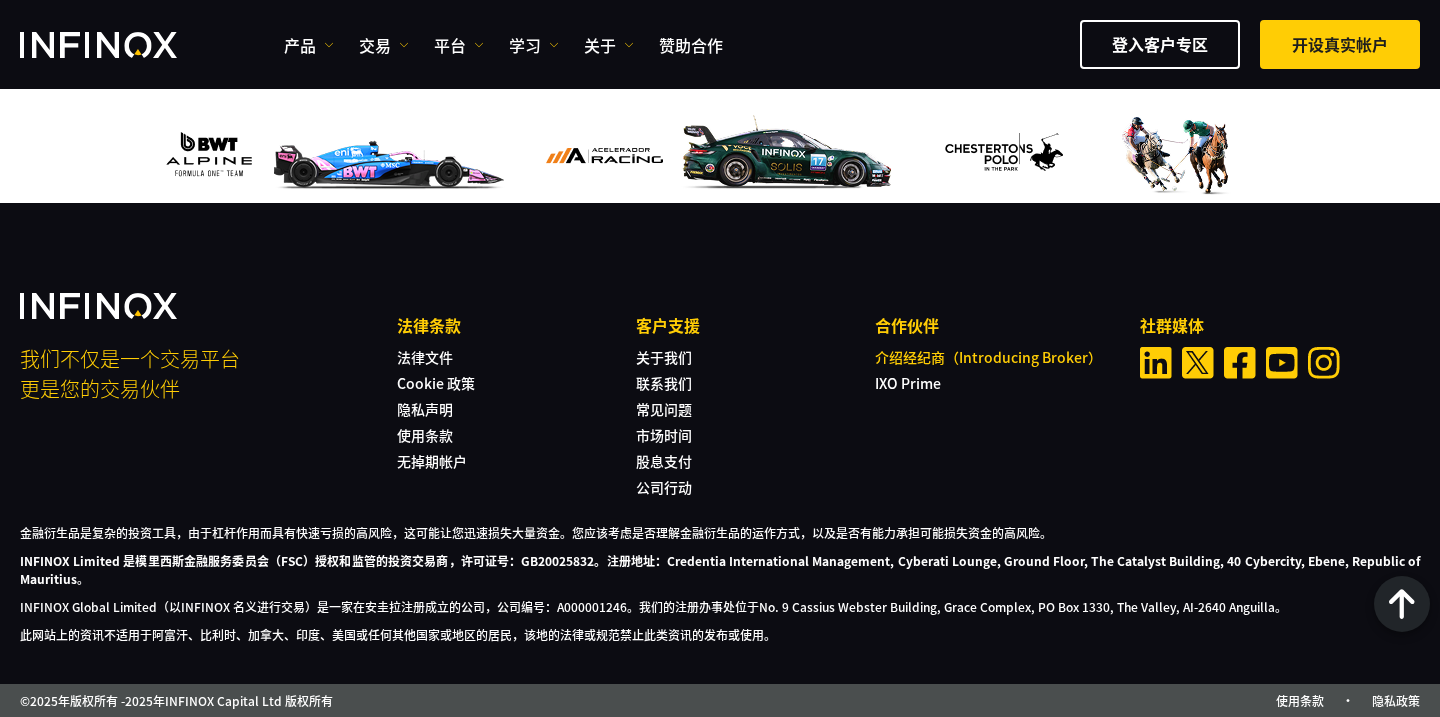 click on "介绍经纪商（Introducing Broker）" at bounding box center (988, 356) 